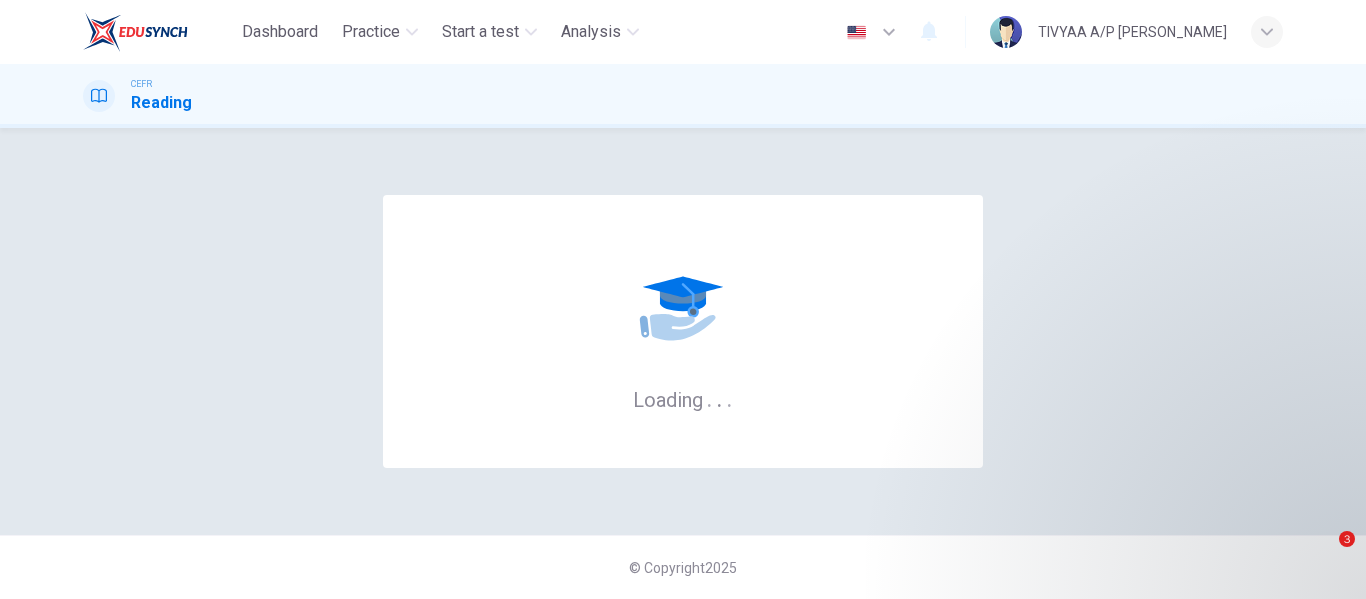 scroll, scrollTop: 0, scrollLeft: 0, axis: both 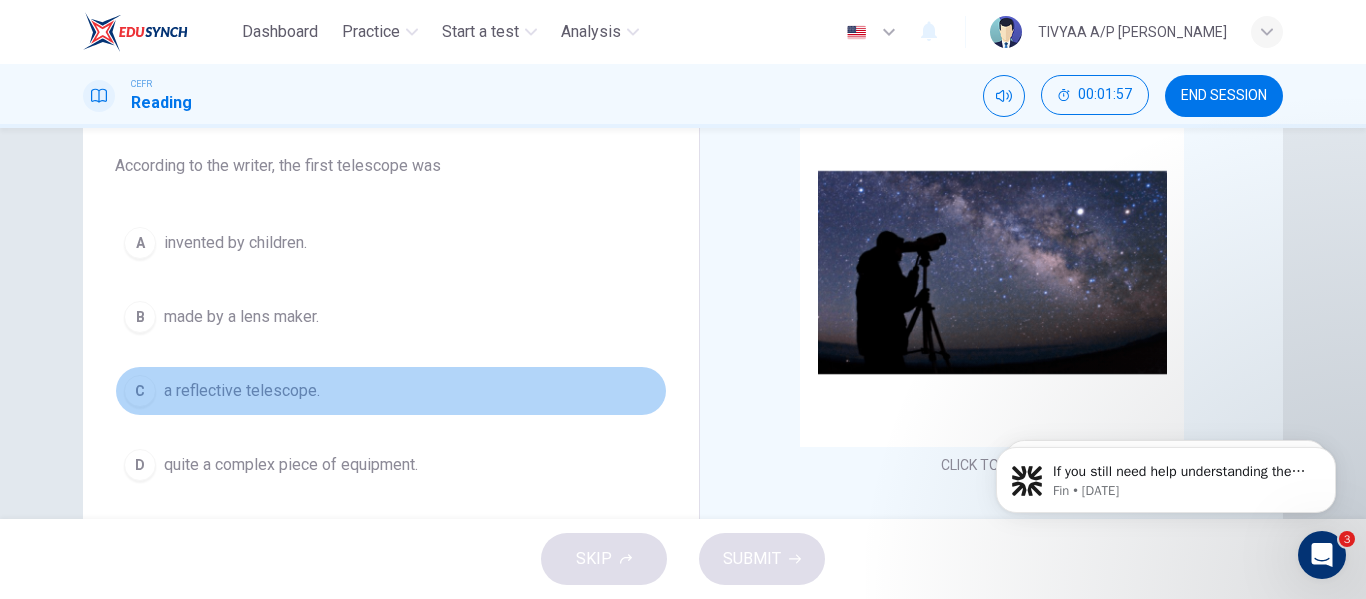 click on "C a reflective telescope." at bounding box center (391, 391) 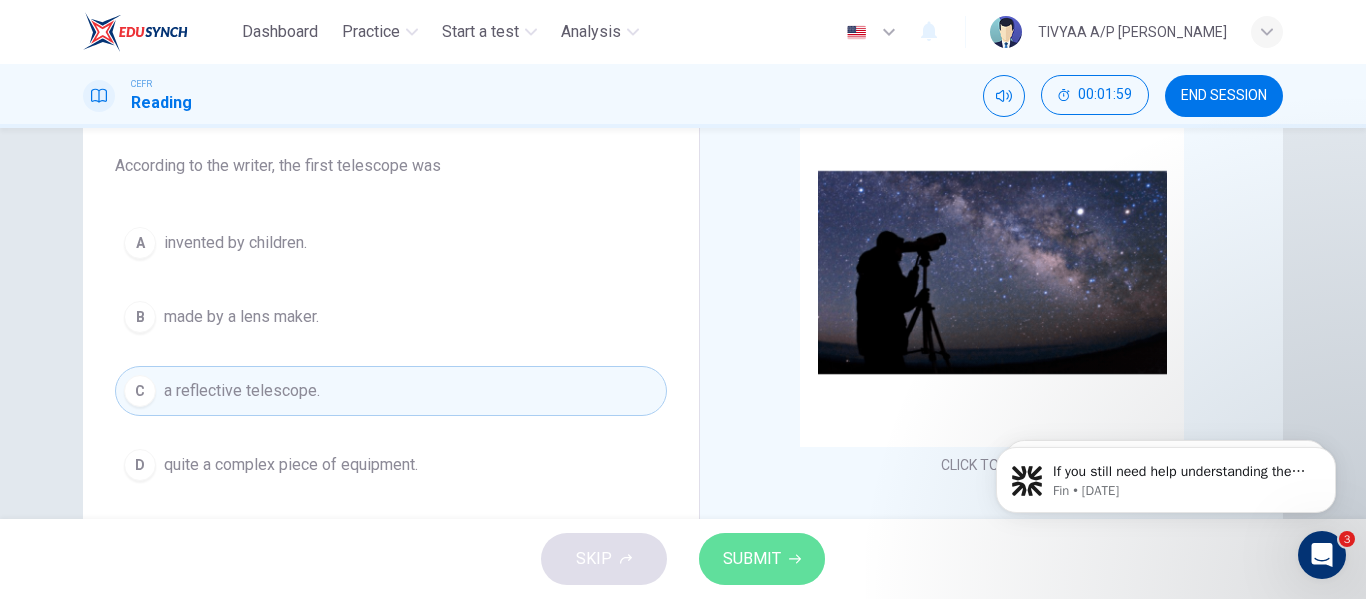 click on "SUBMIT" at bounding box center [752, 559] 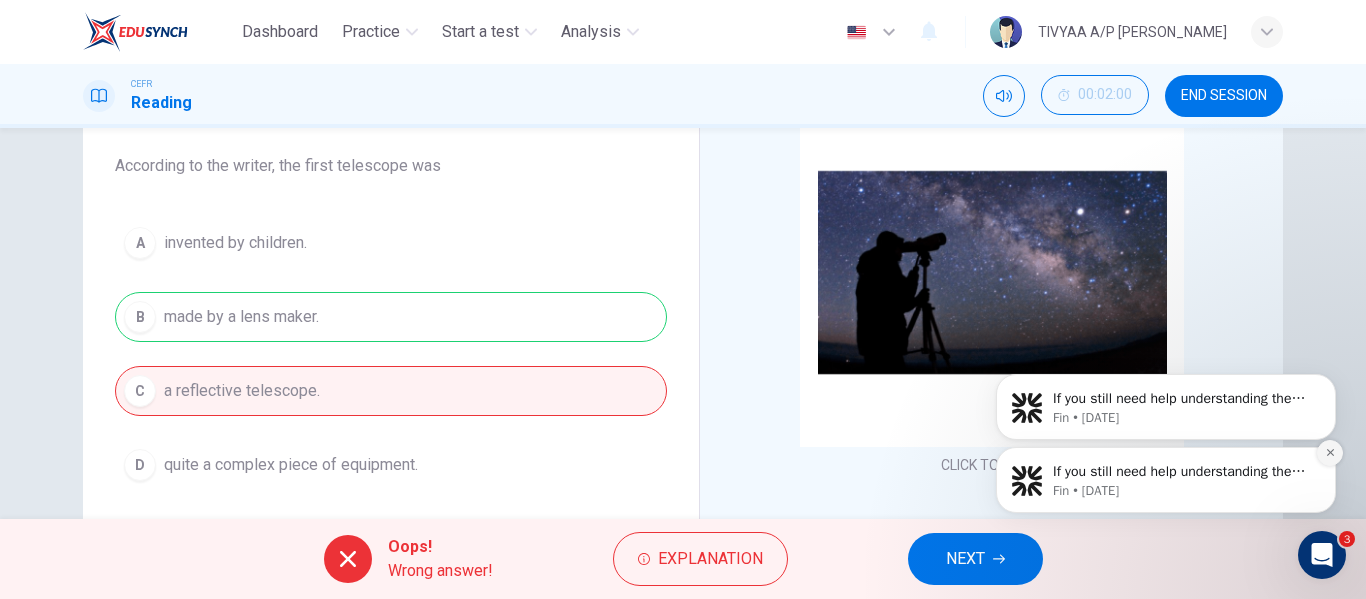 click 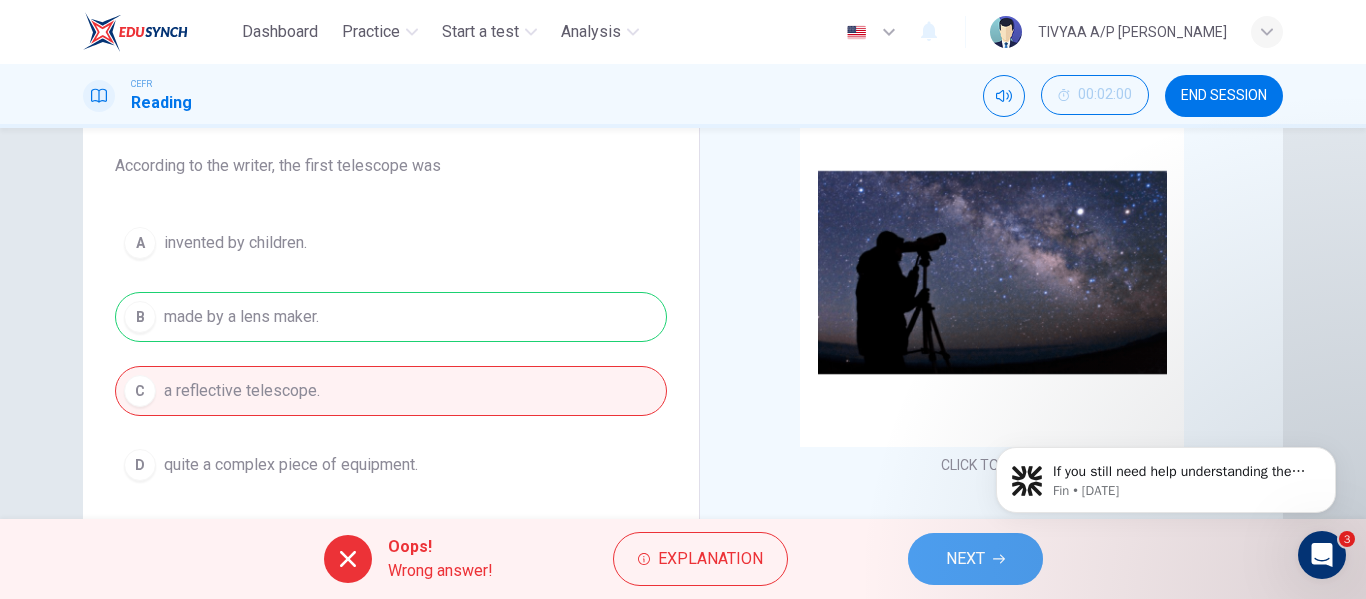 click on "NEXT" at bounding box center [975, 559] 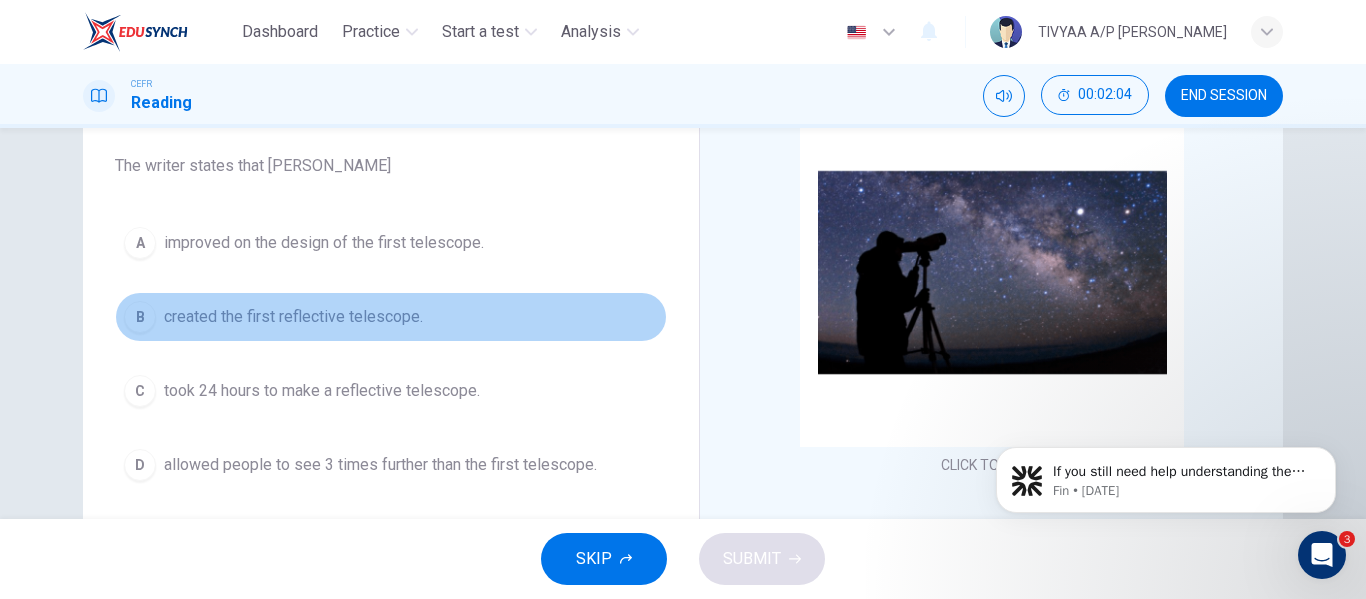 click on "created the first reflective telescope." at bounding box center [293, 317] 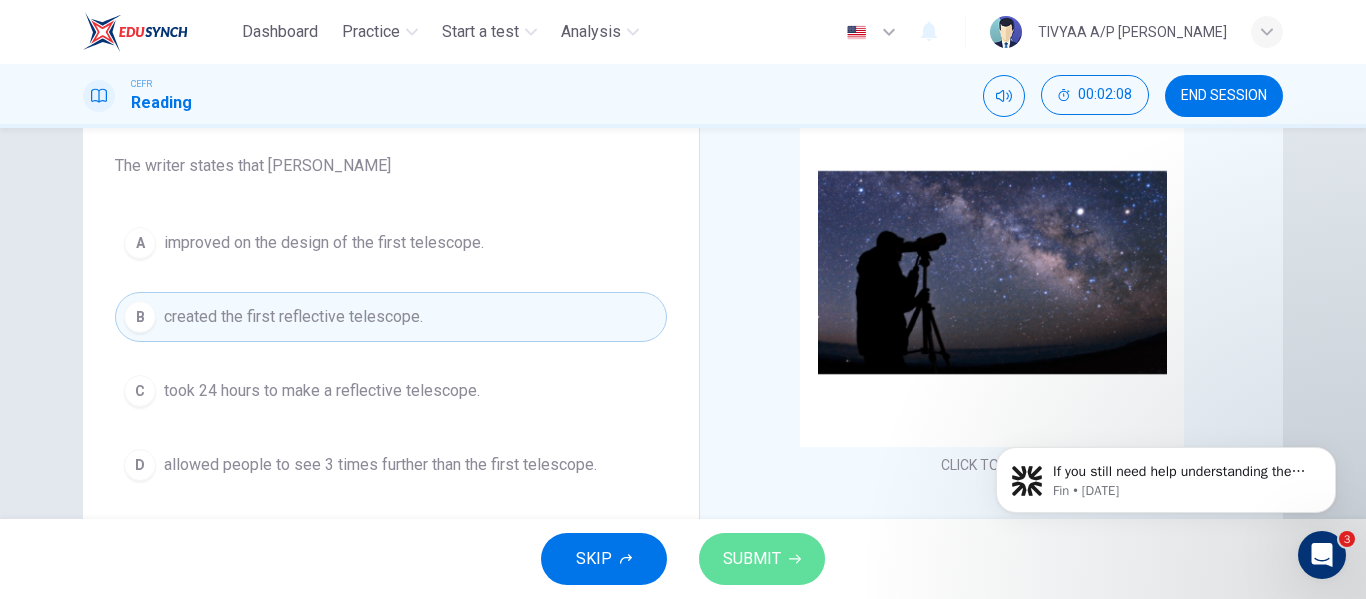 click on "SUBMIT" at bounding box center [752, 559] 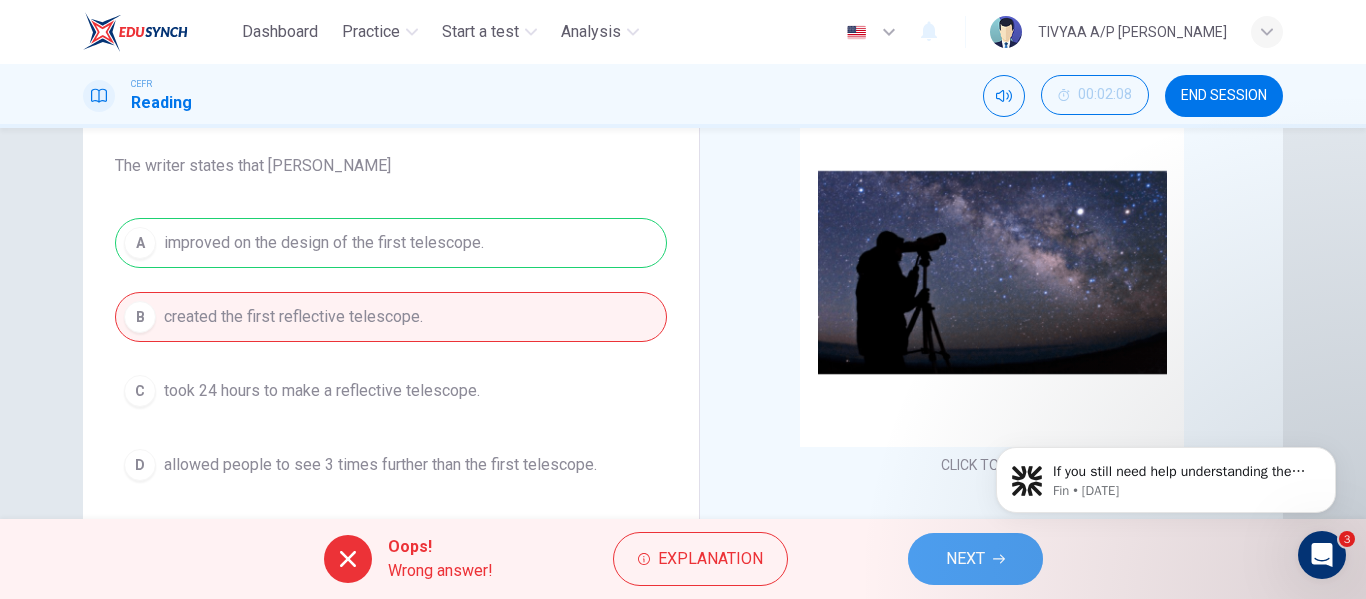 click on "NEXT" at bounding box center (975, 559) 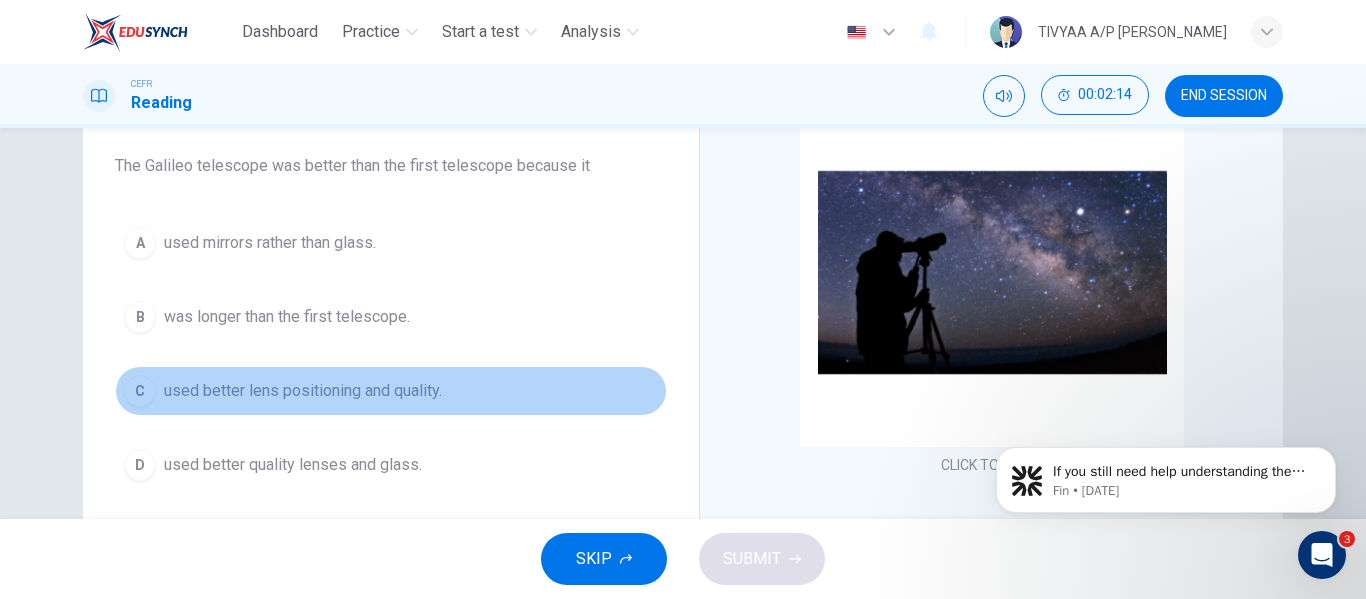 click on "used better lens positioning and quality." at bounding box center [303, 391] 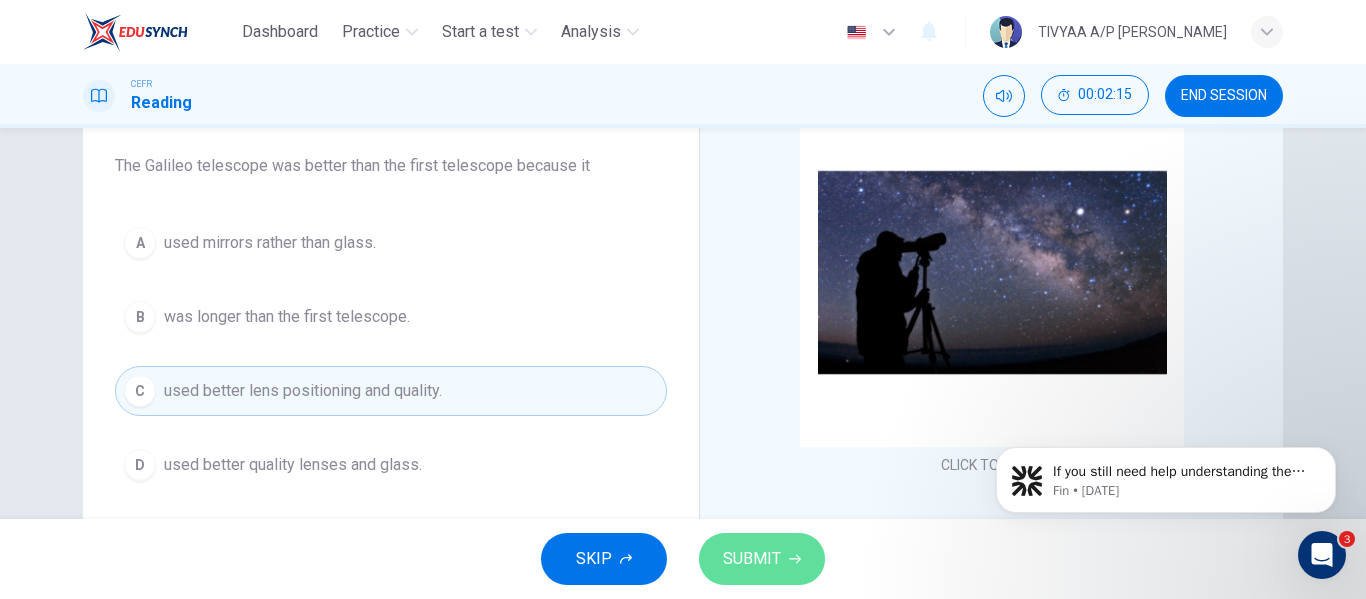 click on "SUBMIT" at bounding box center [752, 559] 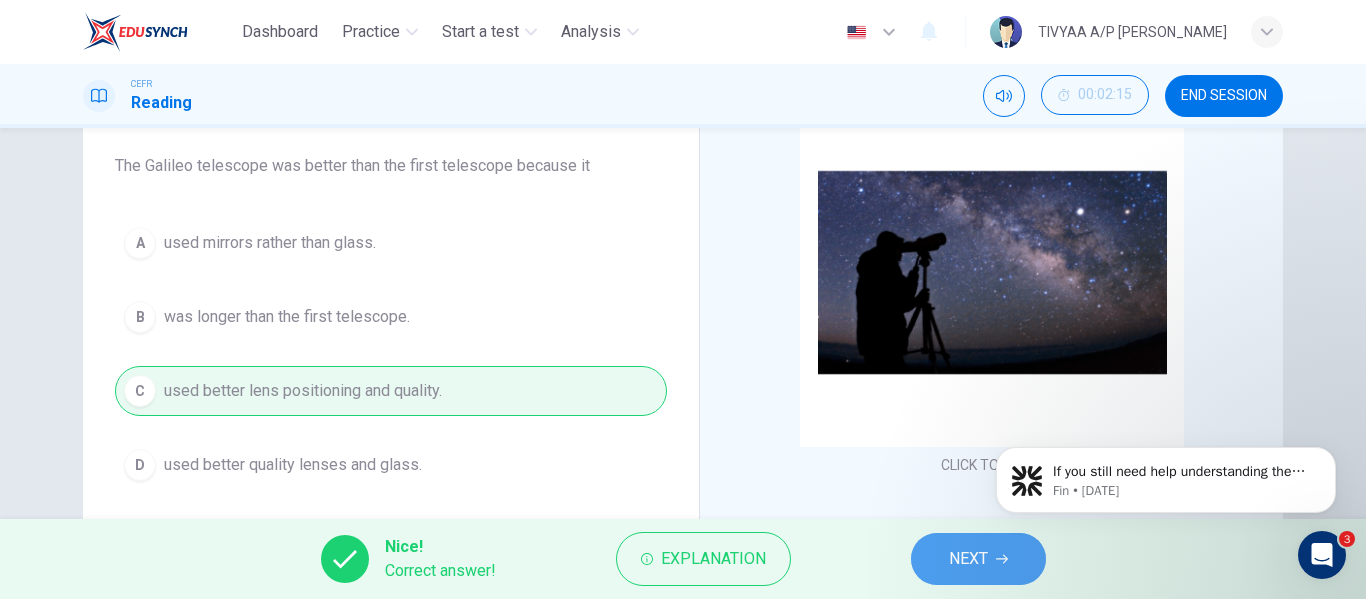 click on "NEXT" at bounding box center [978, 559] 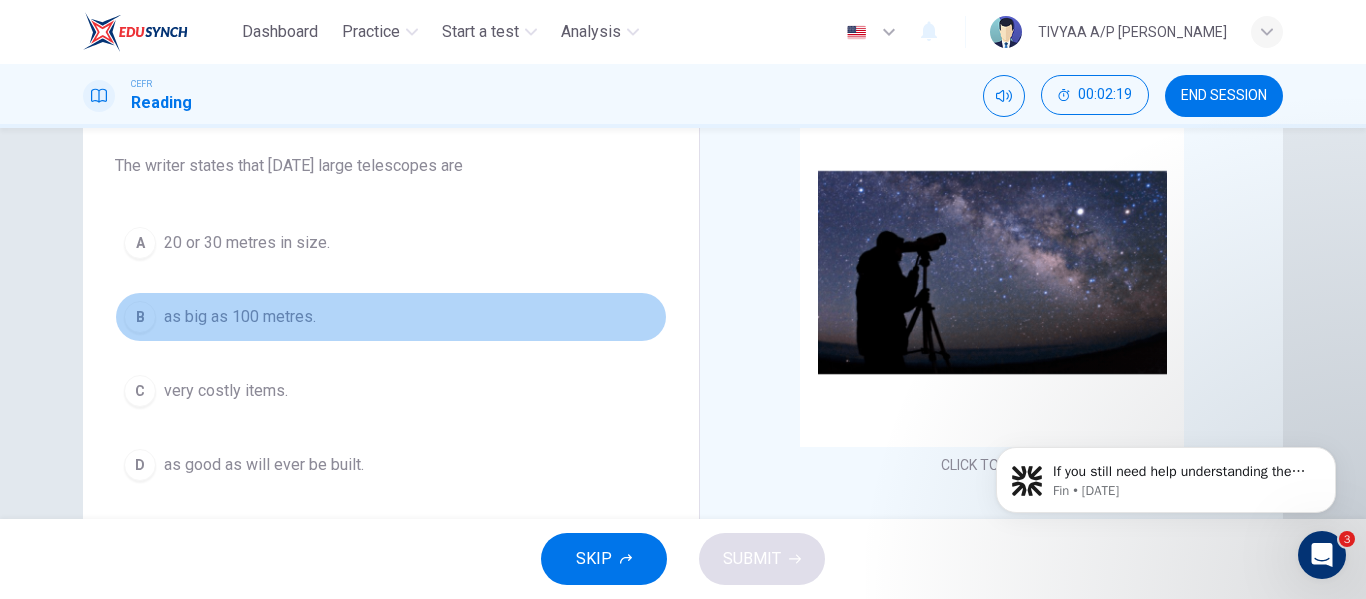 click on "as big as 100 metres." at bounding box center (240, 317) 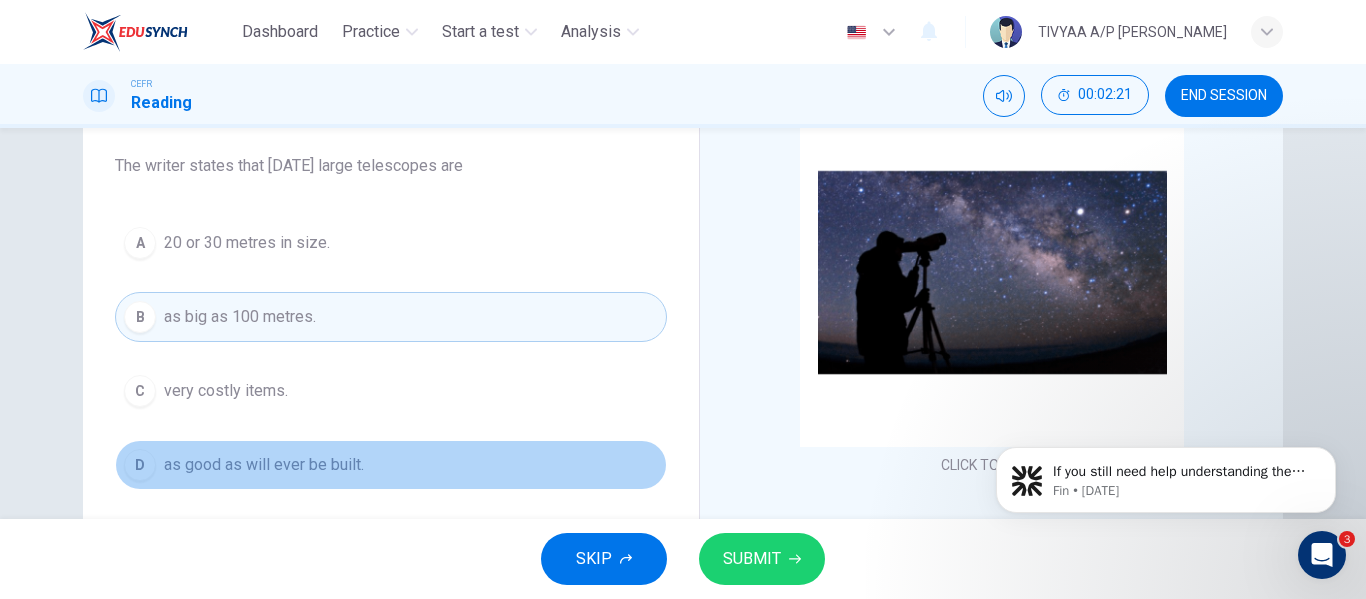 click on "D as good as will ever be built." at bounding box center (391, 465) 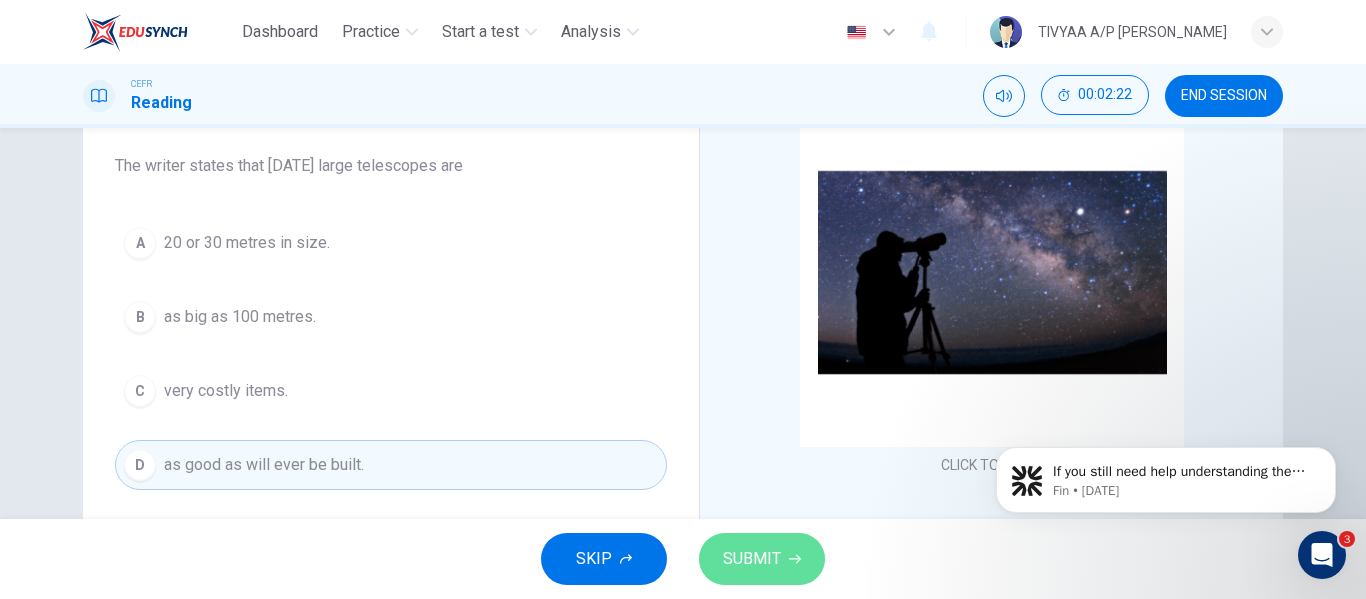 click on "SUBMIT" at bounding box center [752, 559] 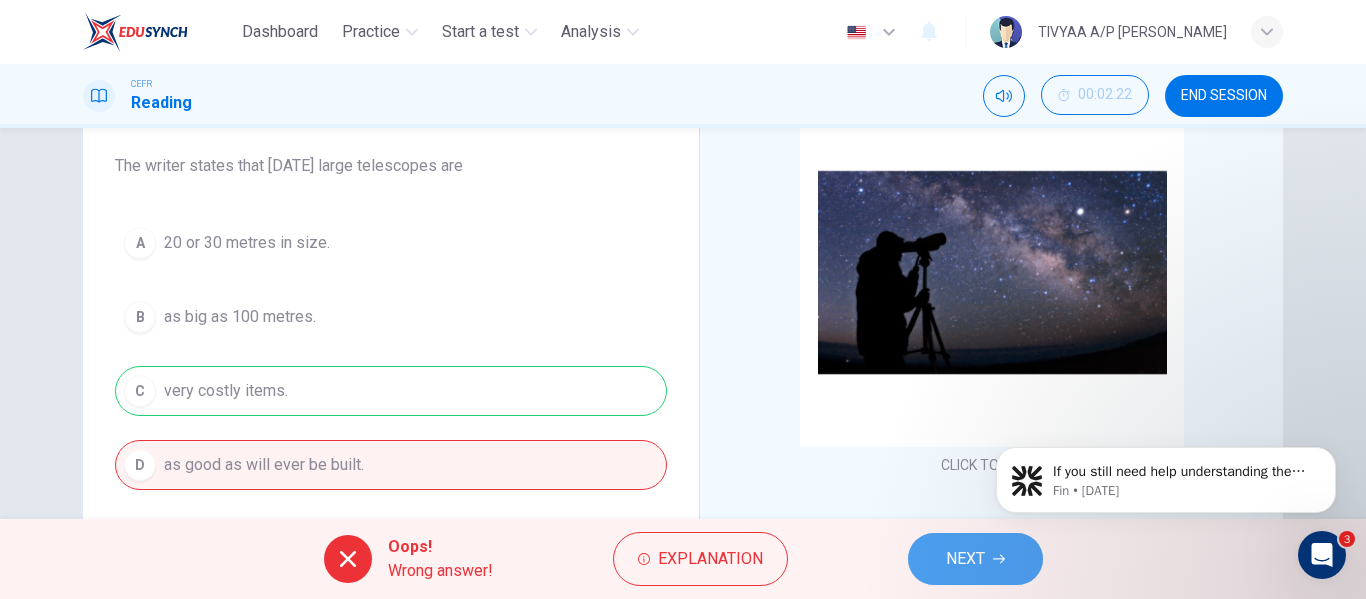 click on "NEXT" at bounding box center (965, 559) 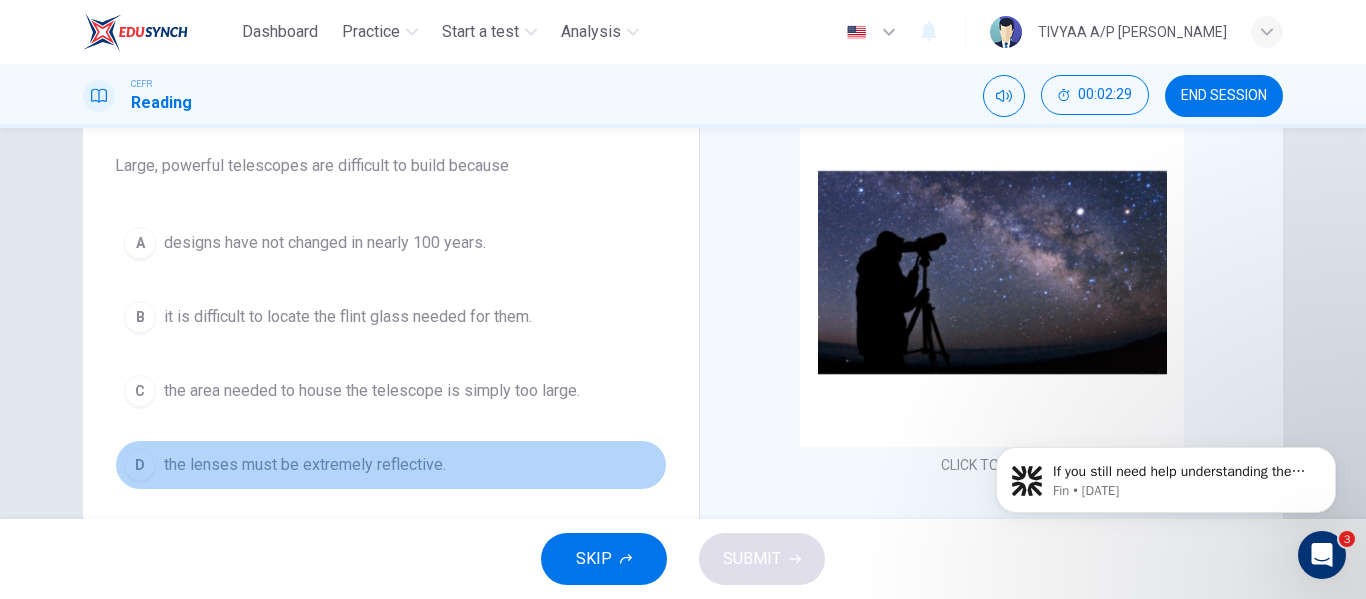 click on "the lenses must be extremely reflective." at bounding box center (305, 465) 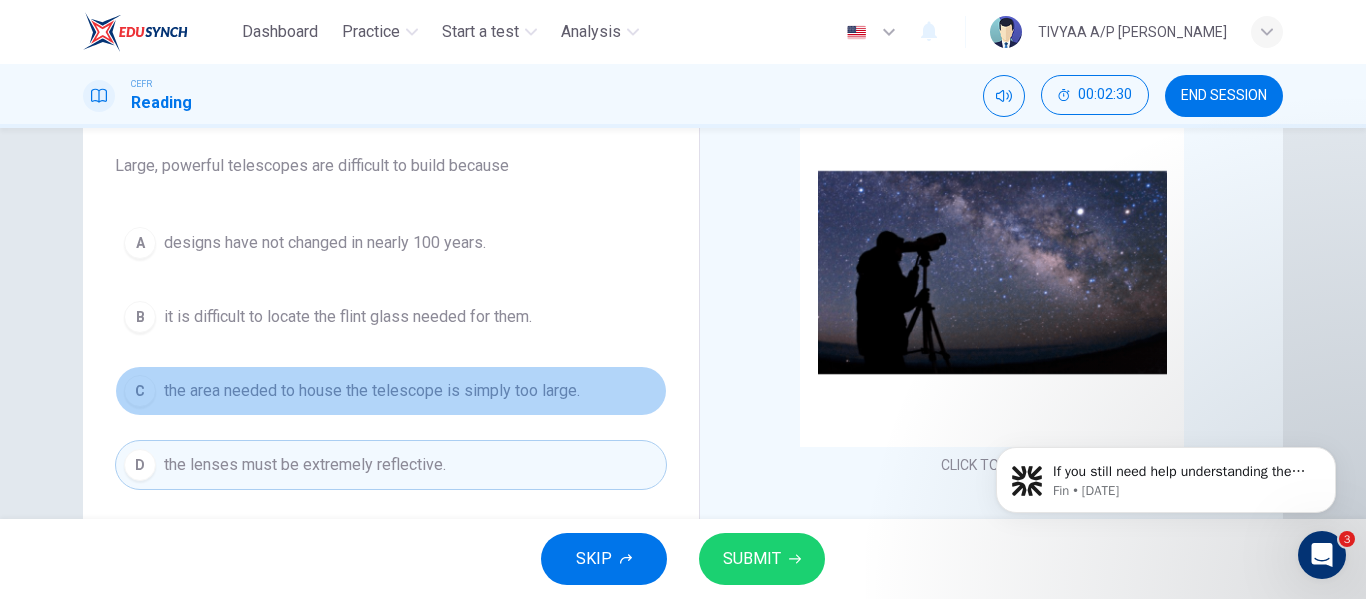 click on "C the area needed to house the telescope is simply too large." at bounding box center (391, 391) 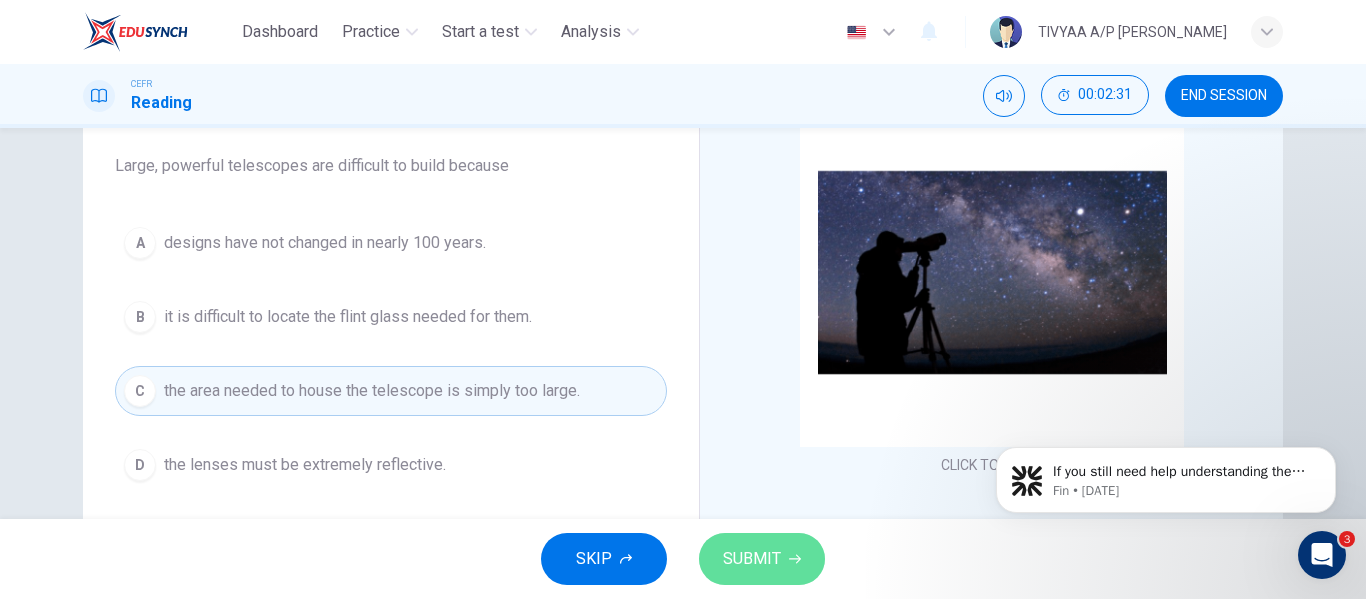 click on "SUBMIT" at bounding box center [752, 559] 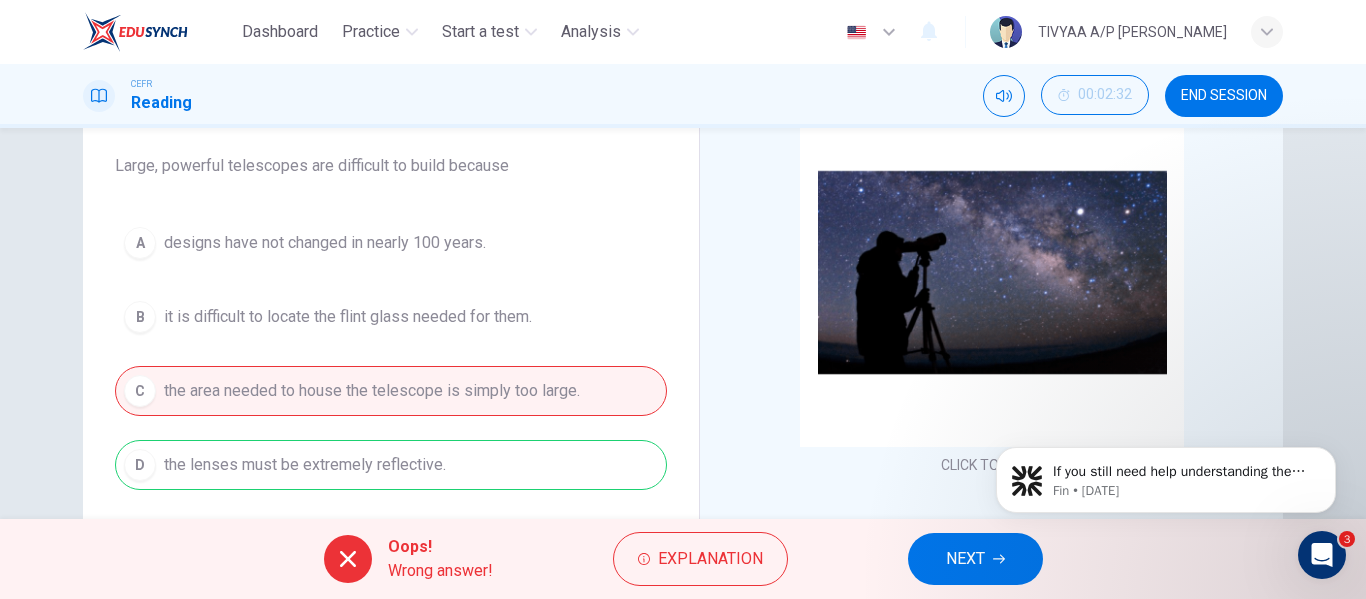 click on "NEXT" at bounding box center (965, 559) 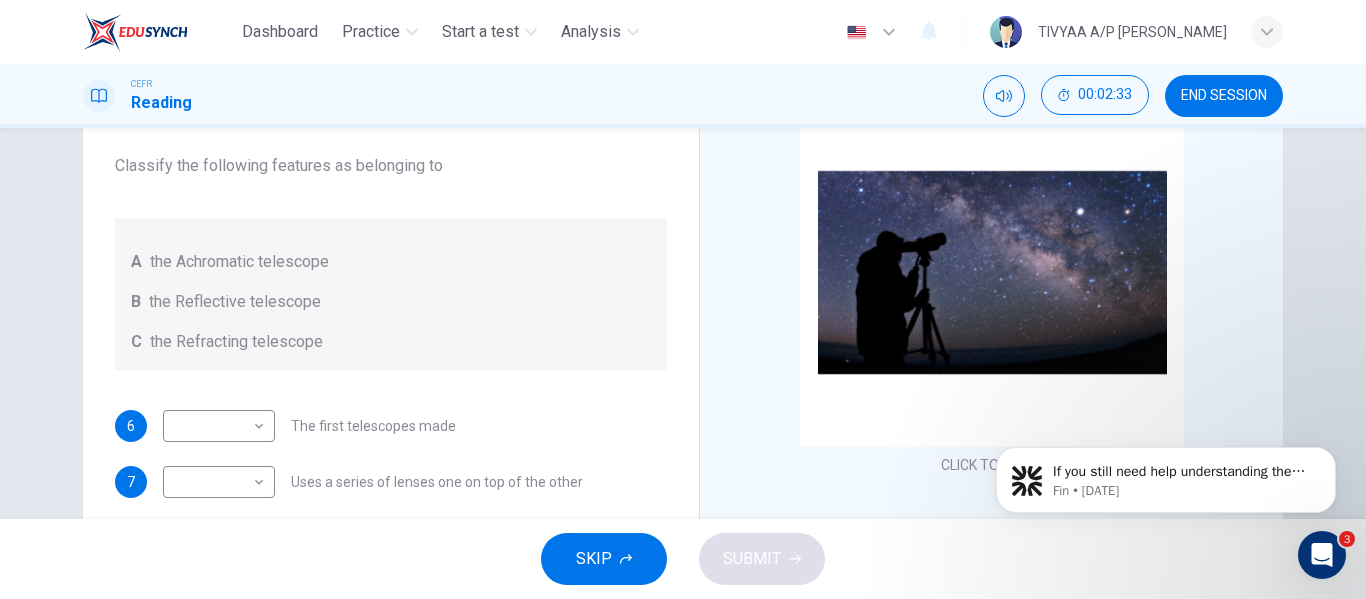 scroll, scrollTop: 1, scrollLeft: 0, axis: vertical 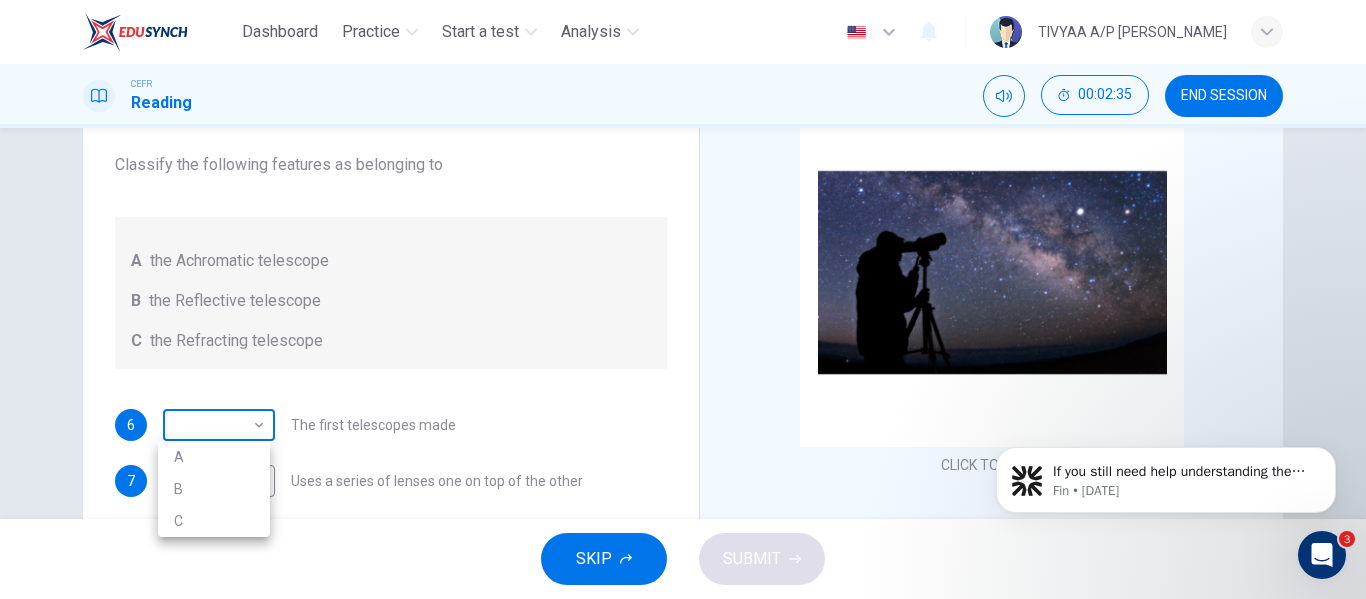 click on "Dashboard Practice Start a test Analysis English en ​ TIVYAA A/P SUGUMAR CEFR Reading 00:02:35 END SESSION Questions 6 - 10 Write the correct letter A, B or C, in the boxes below.
Classify the following features as belonging to A the Achromatic telescope B the Reflective telescope C the Refracting telescope 6 ​ ​ The first telescopes made 7 ​ ​ Uses a series of lenses one on top of the other 8 ​ ​ Highly polished lenses 9 ​ ​ First use of mirrors to collect light 10 ​ ​ Two pieces of glass stuck together Looking in the Telescope CLICK TO ZOOM Click to Zoom 1 2 3 4 5 SKIP SUBMIT EduSynch - Online Language Proficiency Testing 3 Dashboard Practice Start a test Analysis Notifications © Copyright  2025 A B C" at bounding box center [683, 299] 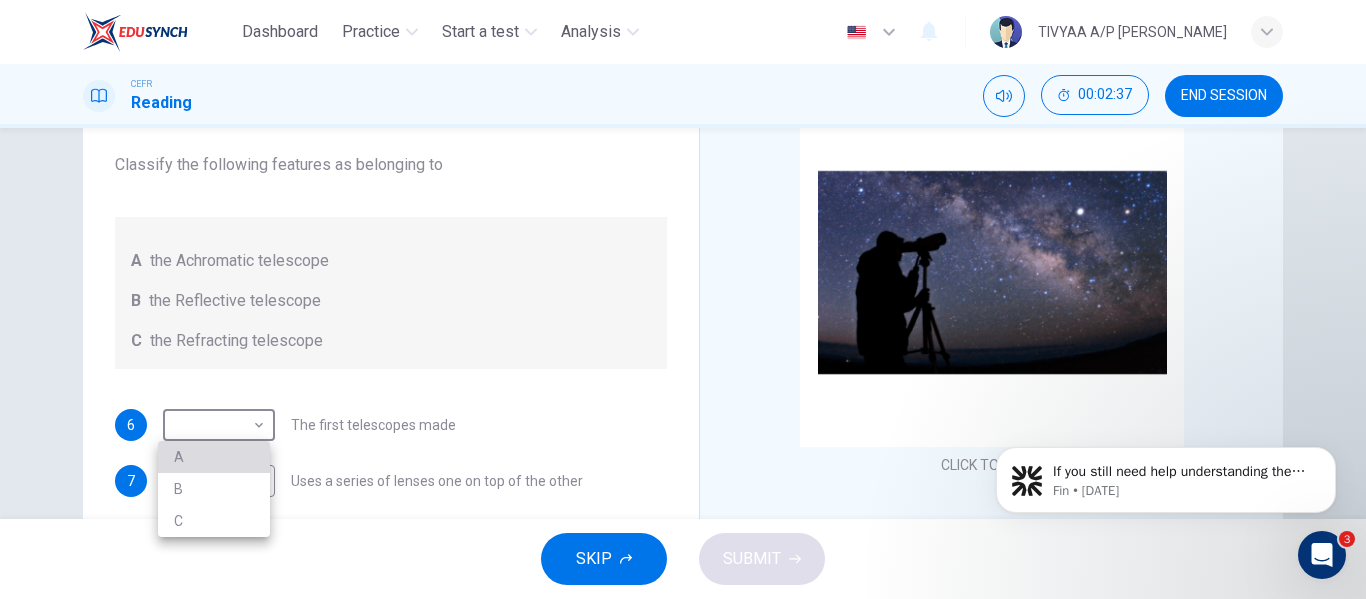 click on "A" at bounding box center [214, 457] 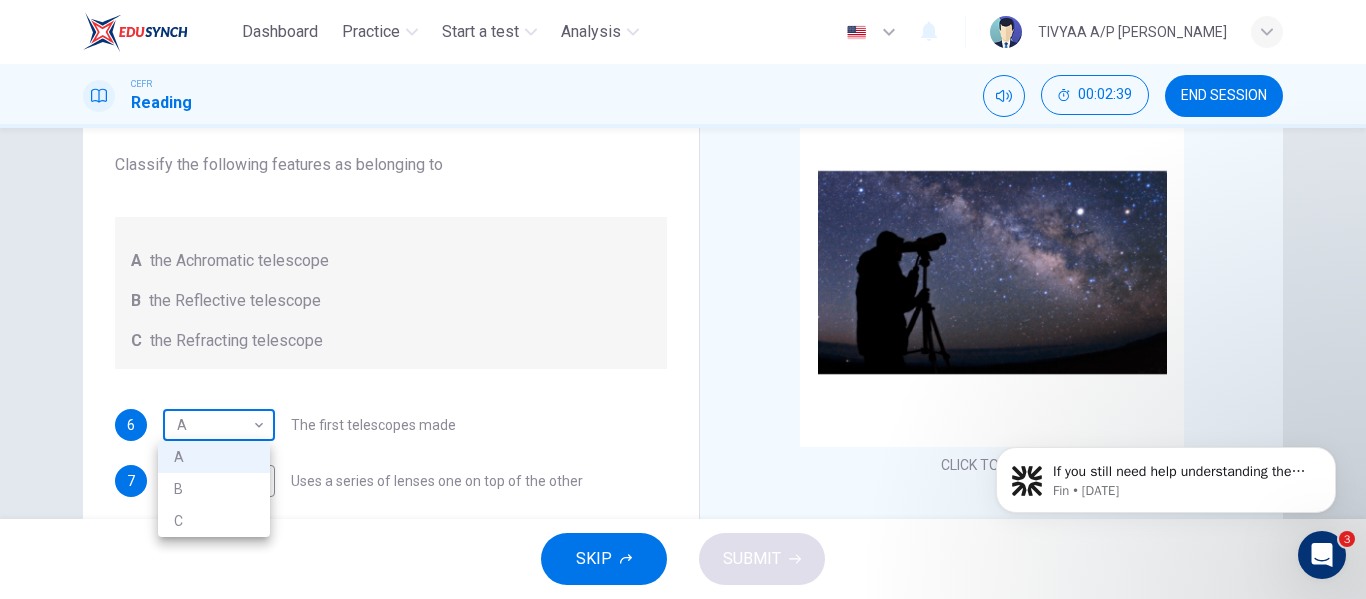 click on "Dashboard Practice Start a test Analysis English en ​ TIVYAA A/P SUGUMAR CEFR Reading 00:02:39 END SESSION Questions 6 - 10 Write the correct letter A, B or C, in the boxes below.
Classify the following features as belonging to A the Achromatic telescope B the Reflective telescope C the Refracting telescope 6 A A ​ The first telescopes made 7 ​ ​ Uses a series of lenses one on top of the other 8 ​ ​ Highly polished lenses 9 ​ ​ First use of mirrors to collect light 10 ​ ​ Two pieces of glass stuck together Looking in the Telescope CLICK TO ZOOM Click to Zoom 1 2 3 4 5 SKIP SUBMIT EduSynch - Online Language Proficiency Testing 3 Dashboard Practice Start a test Analysis Notifications © Copyright  2025 A B C" at bounding box center (683, 299) 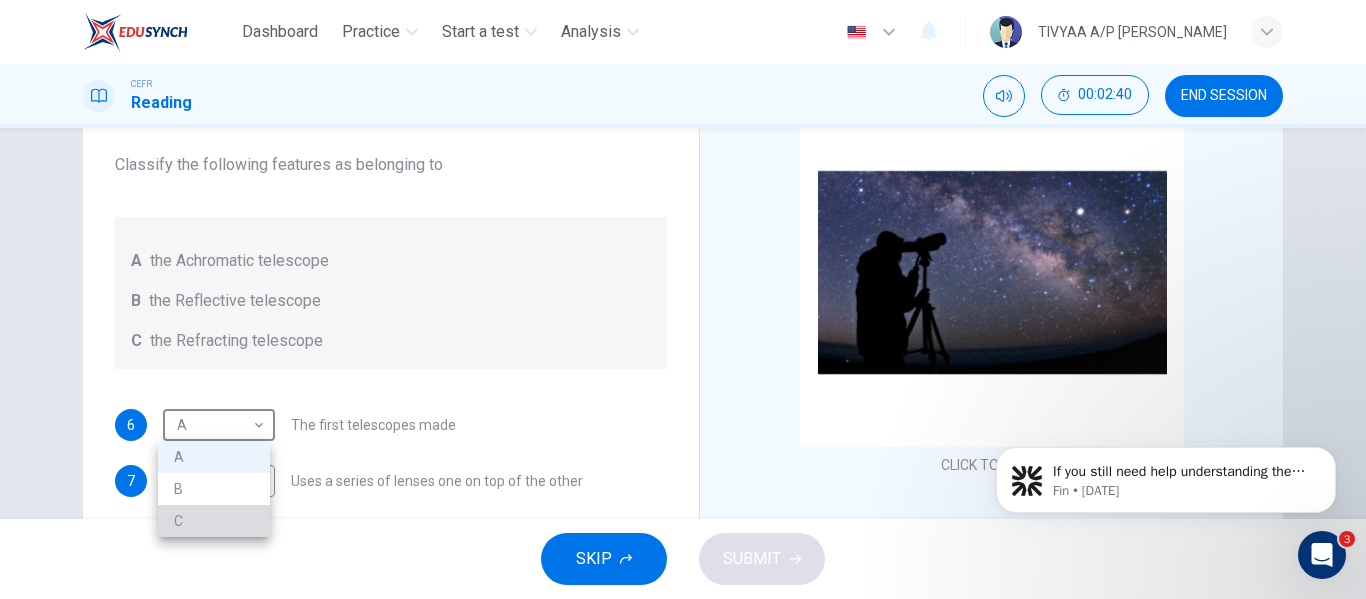 click on "C" at bounding box center [214, 521] 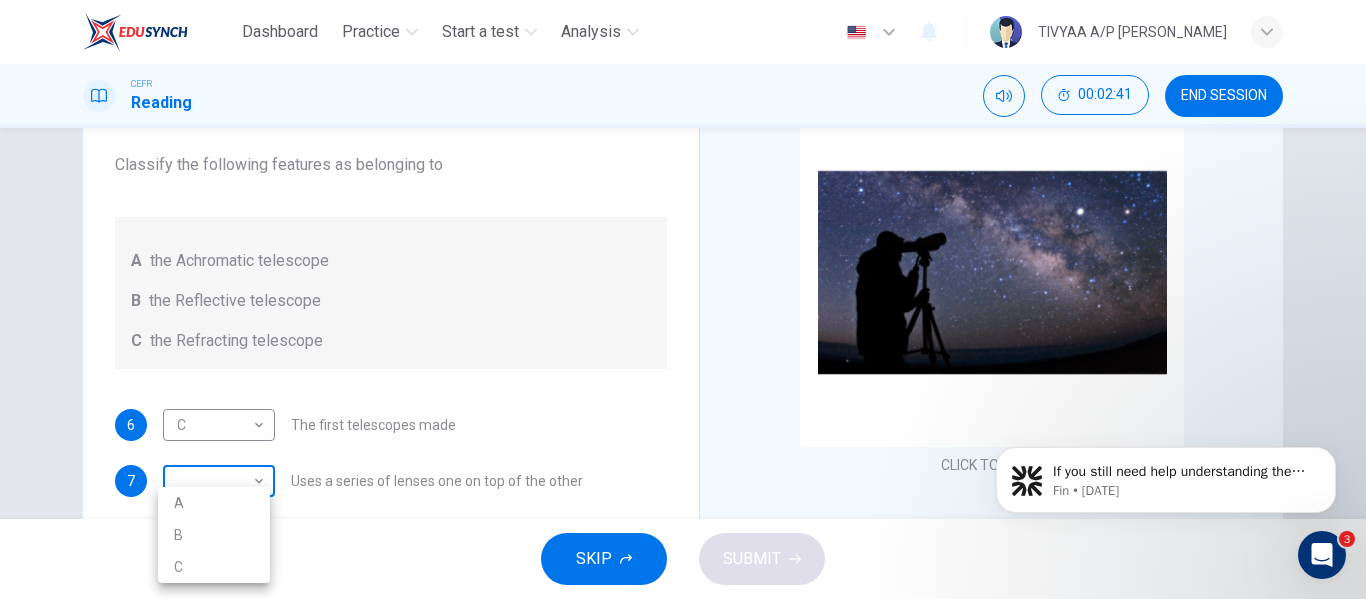 click on "Dashboard Practice Start a test Analysis English en ​ TIVYAA A/P SUGUMAR CEFR Reading 00:02:41 END SESSION Questions 6 - 10 Write the correct letter A, B or C, in the boxes below.
Classify the following features as belonging to A the Achromatic telescope B the Reflective telescope C the Refracting telescope 6 C C ​ The first telescopes made 7 ​ ​ Uses a series of lenses one on top of the other 8 ​ ​ Highly polished lenses 9 ​ ​ First use of mirrors to collect light 10 ​ ​ Two pieces of glass stuck together Looking in the Telescope CLICK TO ZOOM Click to Zoom 1 2 3 4 5 SKIP SUBMIT EduSynch - Online Language Proficiency Testing 3 Dashboard Practice Start a test Analysis Notifications © Copyright  2025 A B C" at bounding box center (683, 299) 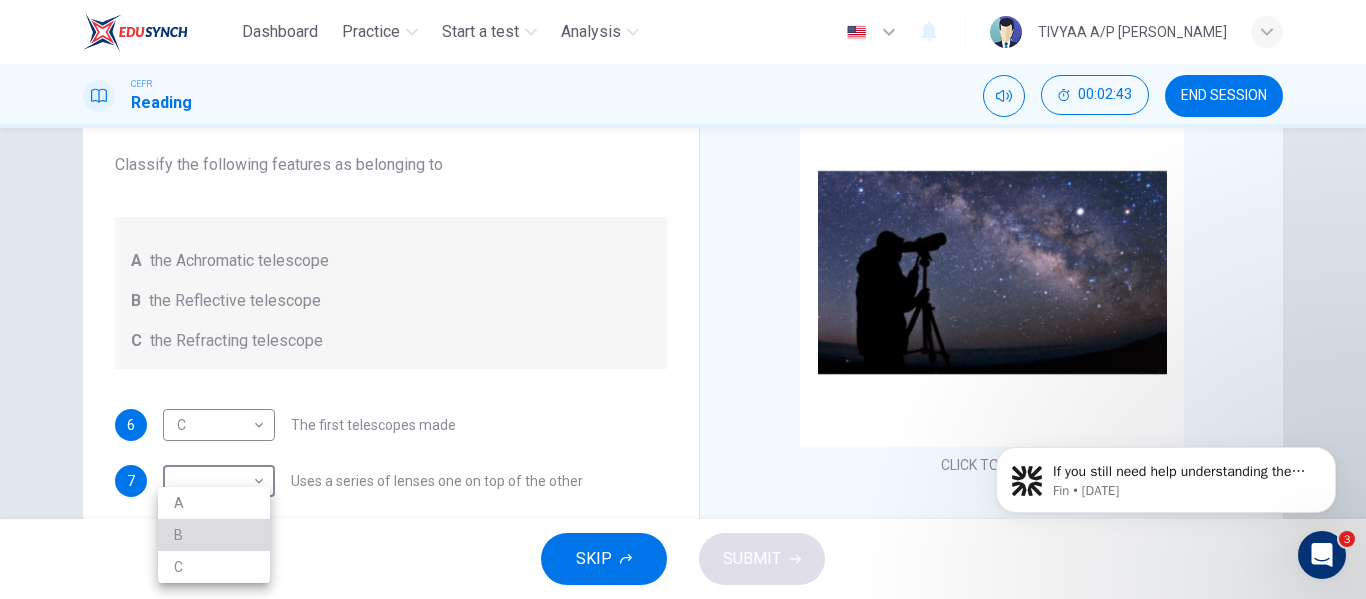 click on "B" at bounding box center (214, 535) 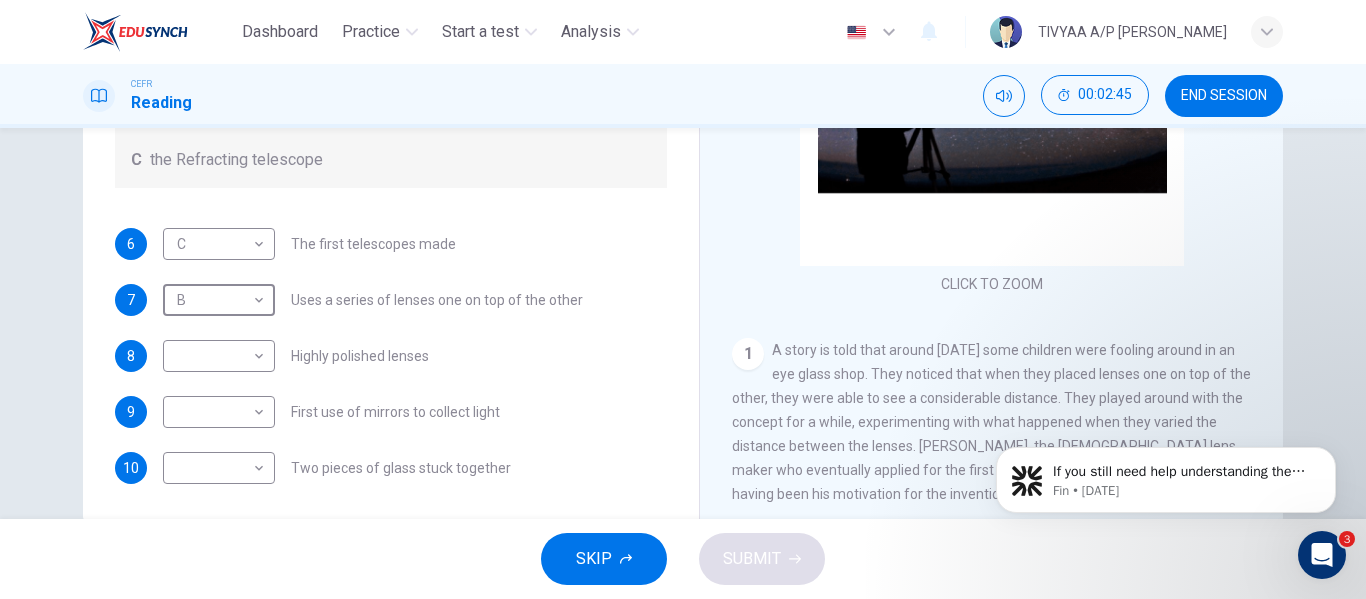 scroll, scrollTop: 341, scrollLeft: 0, axis: vertical 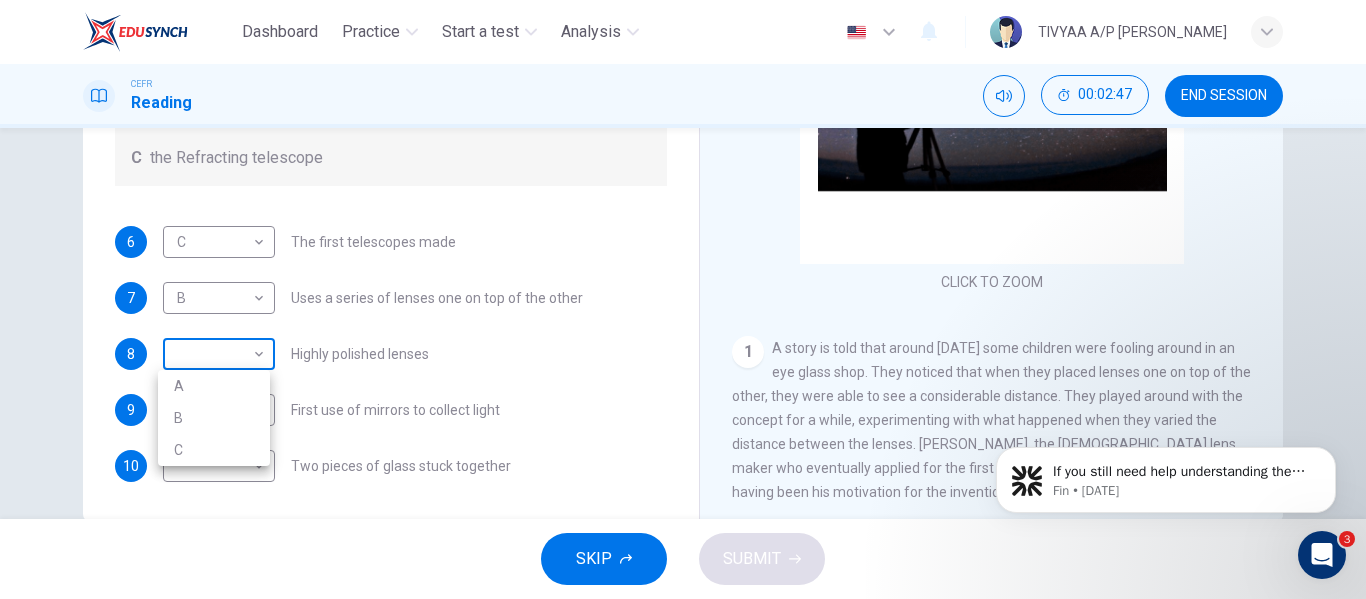 click on "Dashboard Practice Start a test Analysis English en ​ TIVYAA A/P SUGUMAR CEFR Reading 00:02:47 END SESSION Questions 6 - 10 Write the correct letter A, B or C, in the boxes below.
Classify the following features as belonging to A the Achromatic telescope B the Reflective telescope C the Refracting telescope 6 C C ​ The first telescopes made 7 B B ​ Uses a series of lenses one on top of the other 8 ​ ​ Highly polished lenses 9 ​ ​ First use of mirrors to collect light 10 ​ ​ Two pieces of glass stuck together Looking in the Telescope CLICK TO ZOOM Click to Zoom 1 2 3 4 5 SKIP SUBMIT EduSynch - Online Language Proficiency Testing 3 Dashboard Practice Start a test Analysis Notifications © Copyright  2025 A B C" at bounding box center [683, 299] 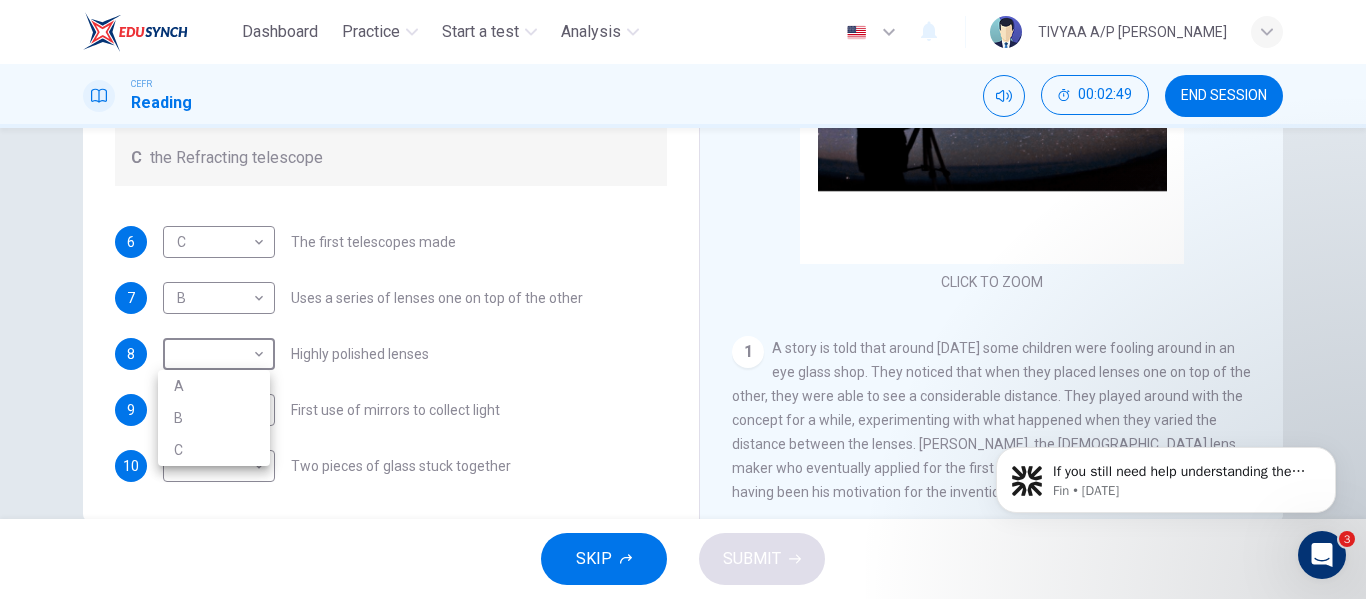 click at bounding box center [683, 299] 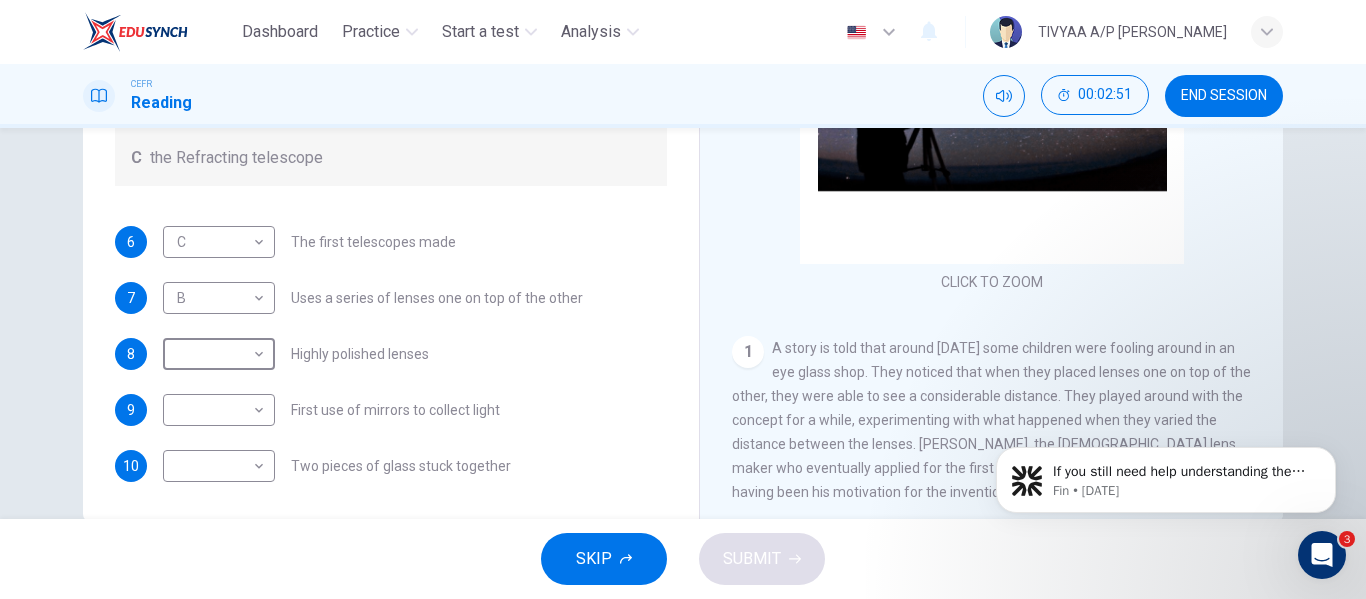 click on "END SESSION" at bounding box center [1224, 96] 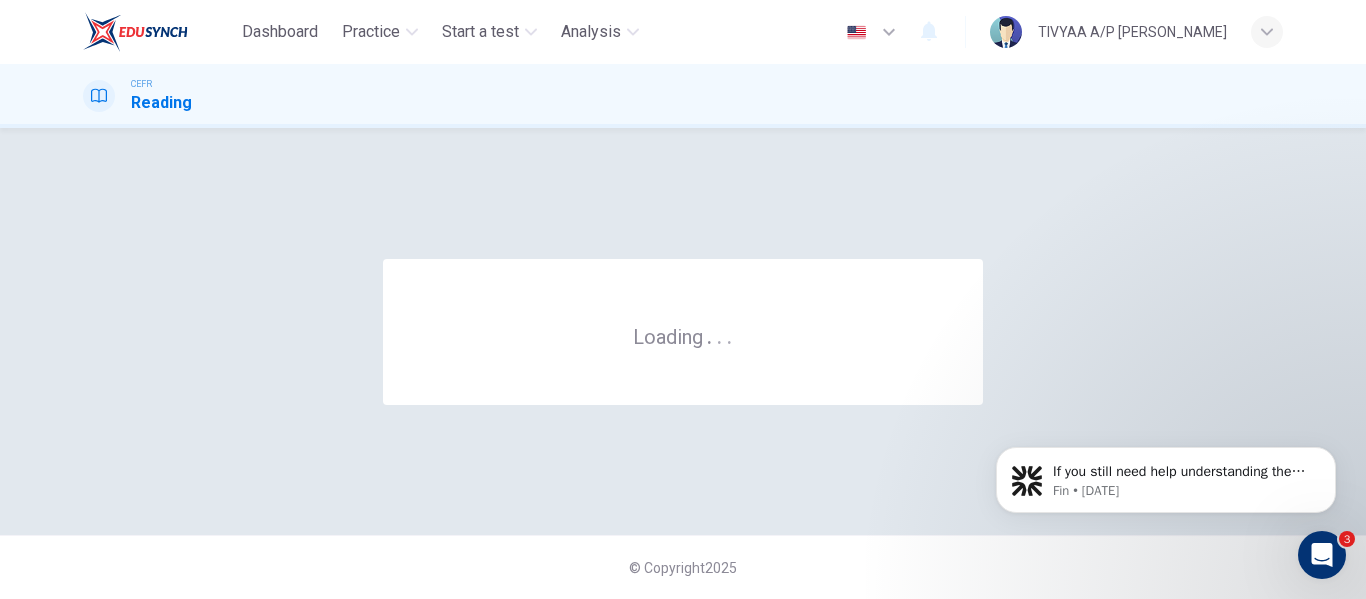 scroll, scrollTop: 0, scrollLeft: 0, axis: both 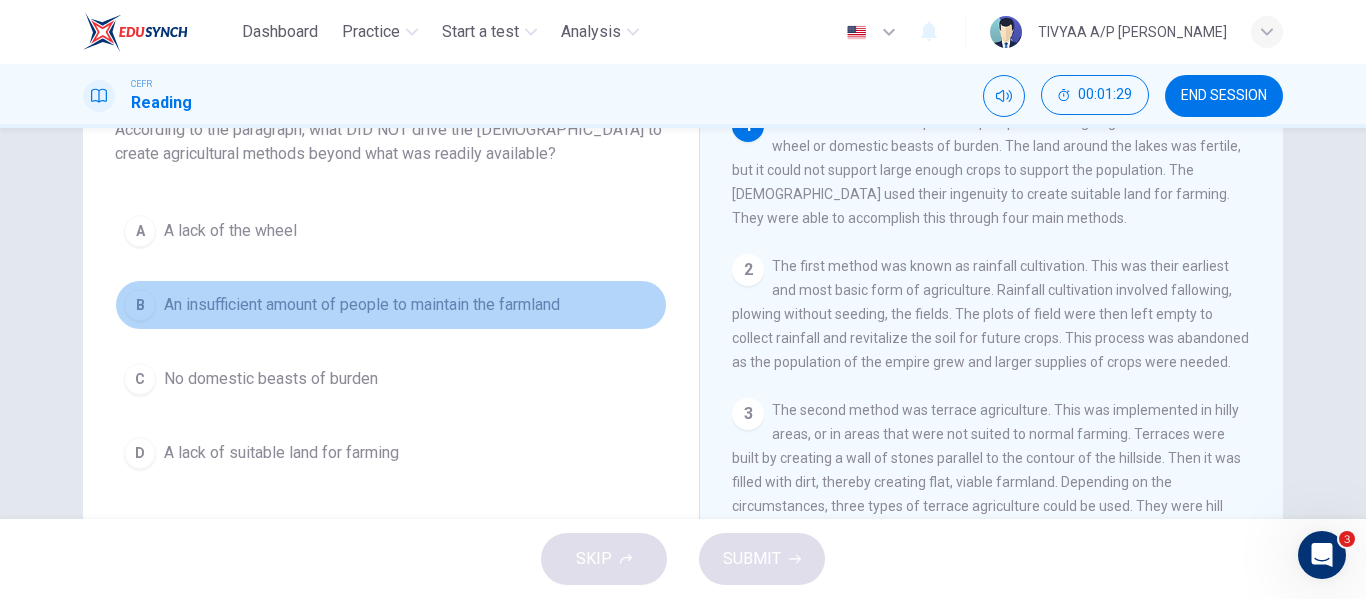 click on "An insufficient amount of people to maintain the farmland" at bounding box center [362, 305] 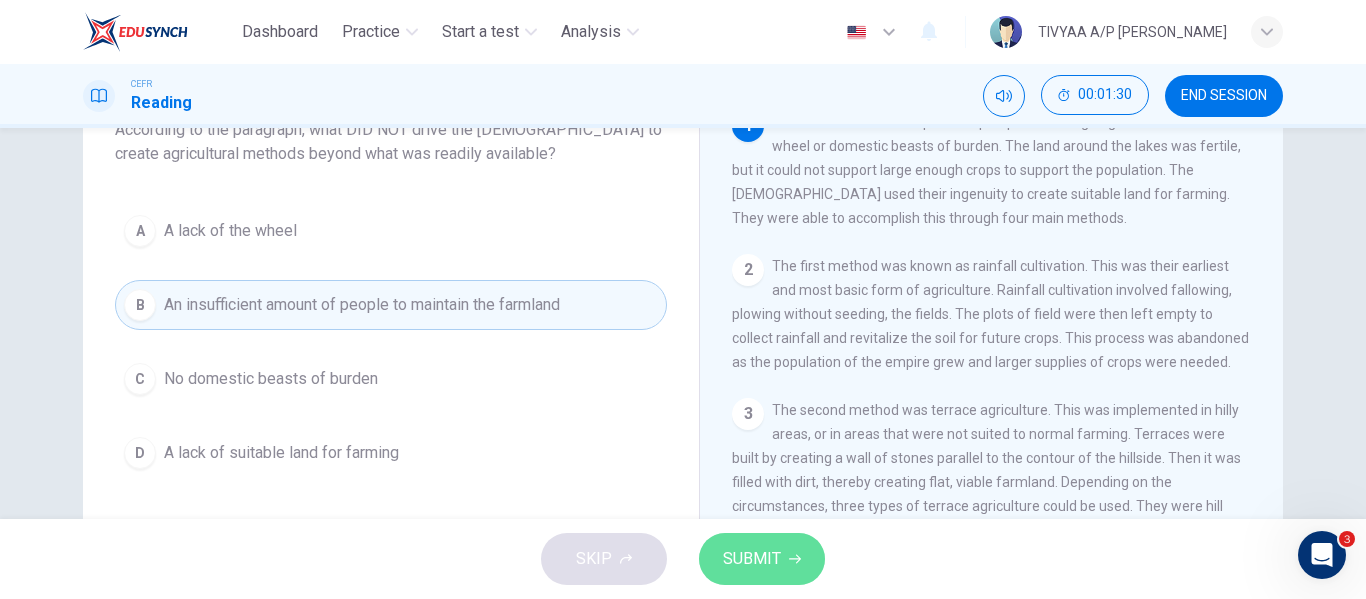 click on "SUBMIT" at bounding box center [752, 559] 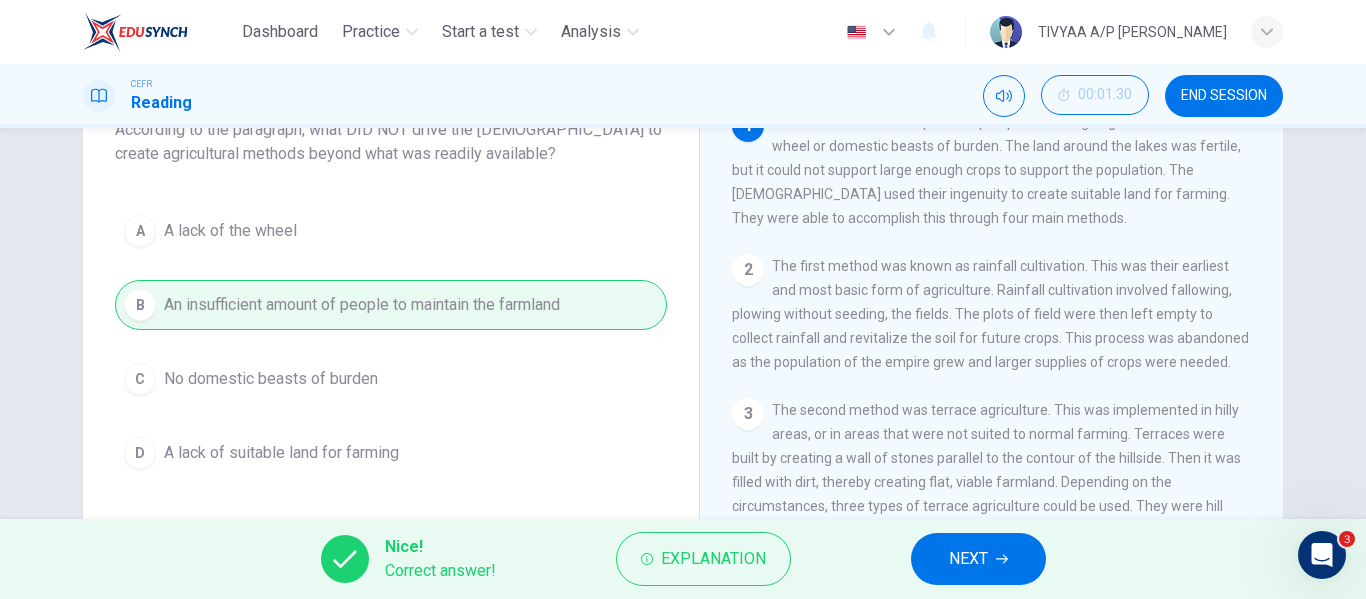 click on "NEXT" at bounding box center (968, 559) 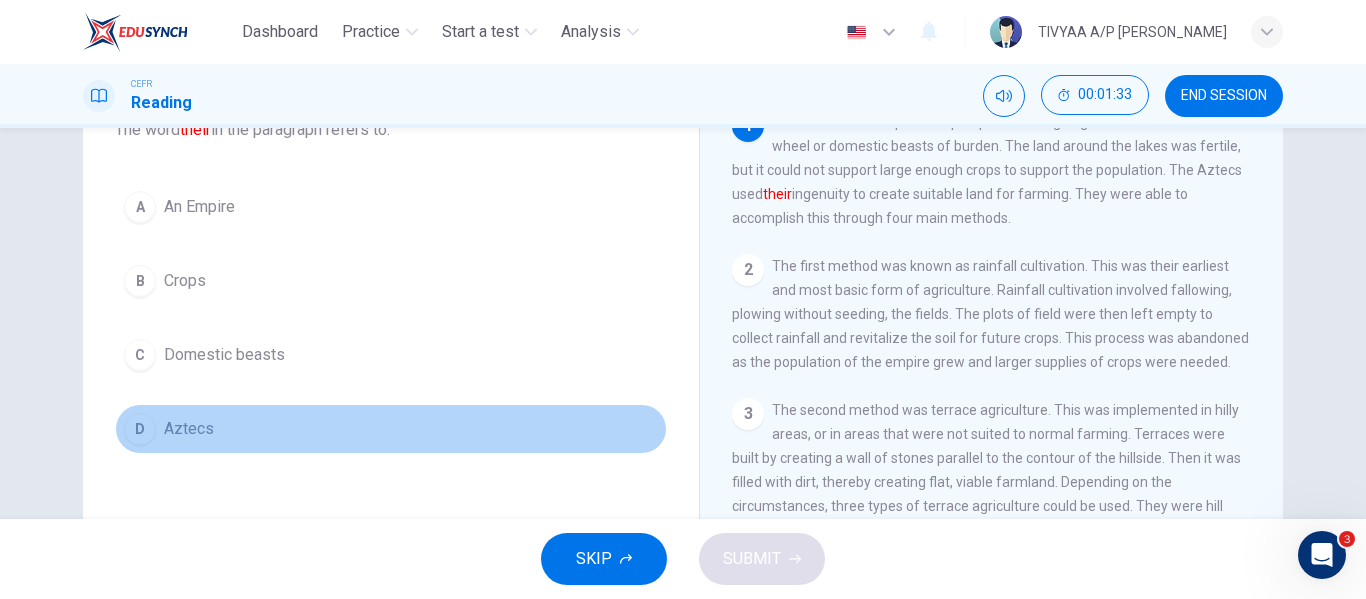 click on "D Aztecs" at bounding box center (391, 429) 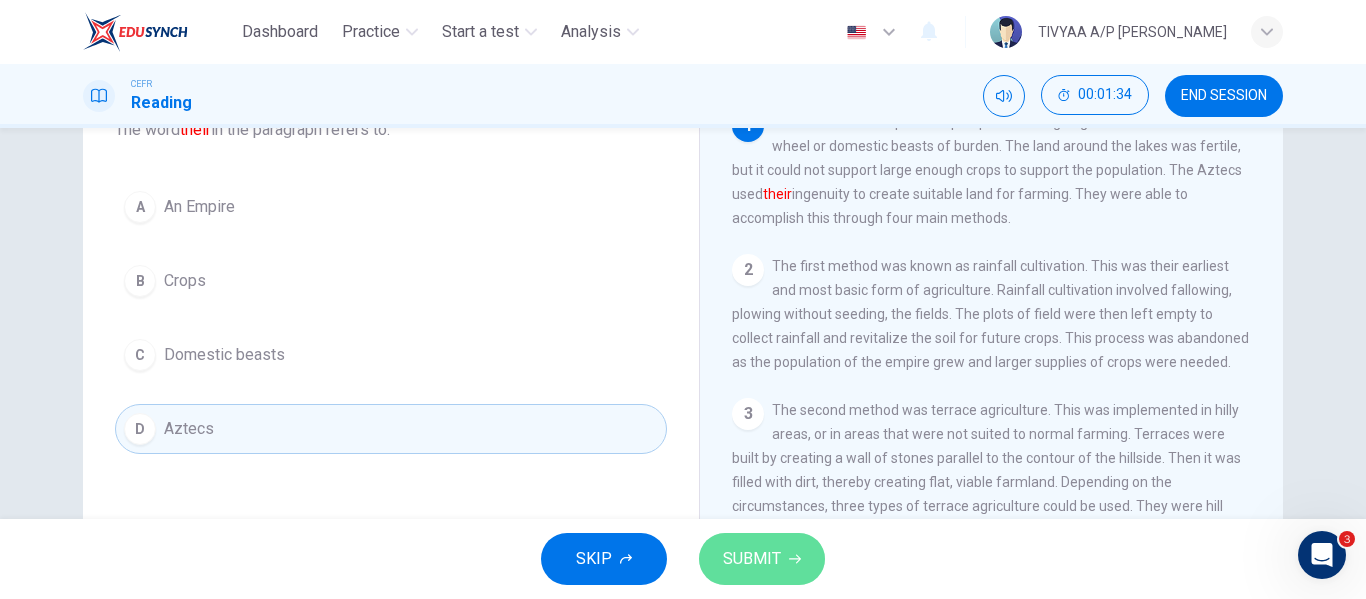 click on "SUBMIT" at bounding box center [752, 559] 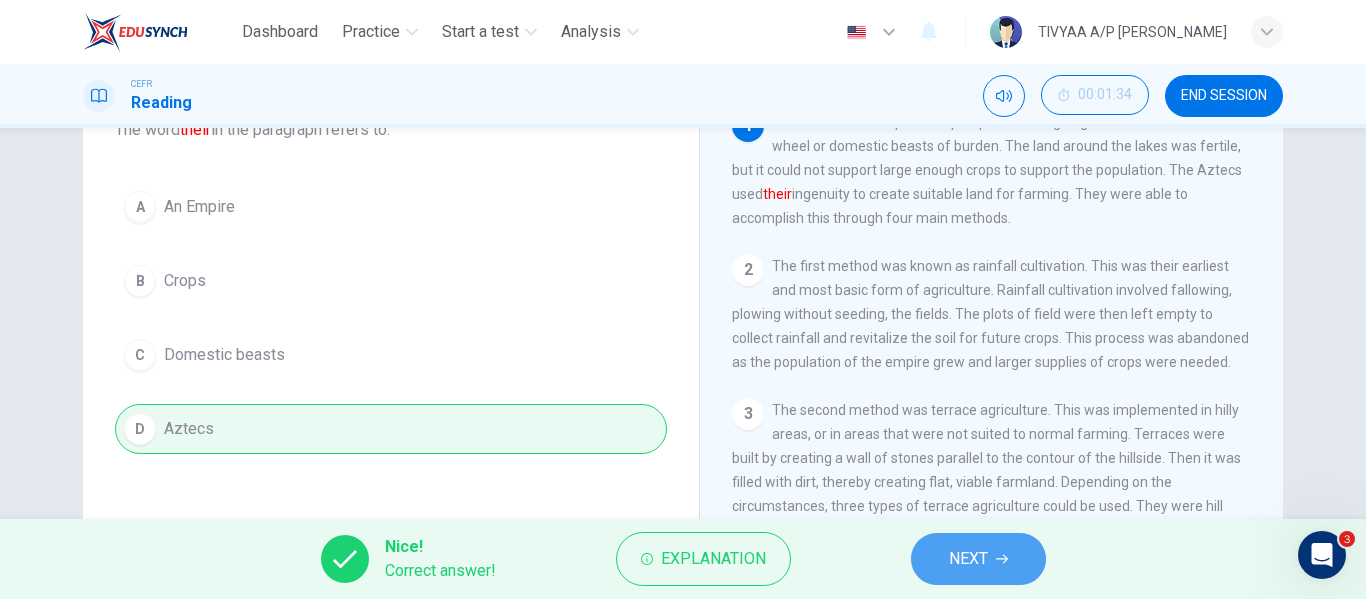 click 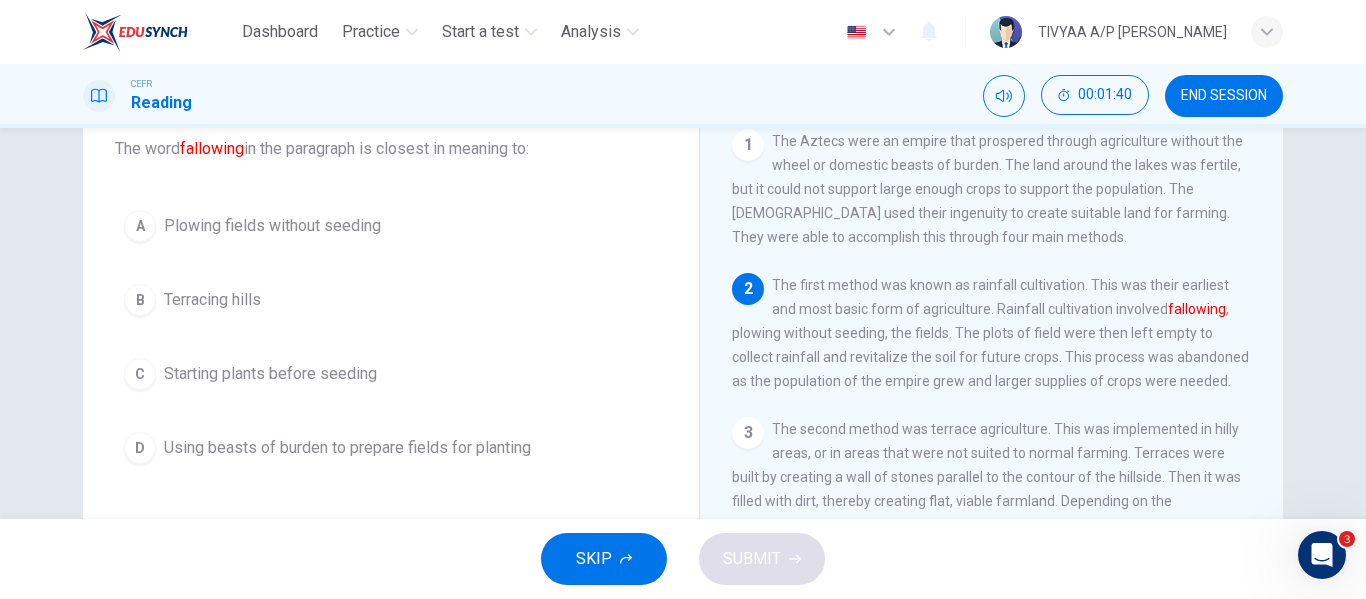 scroll, scrollTop: 126, scrollLeft: 0, axis: vertical 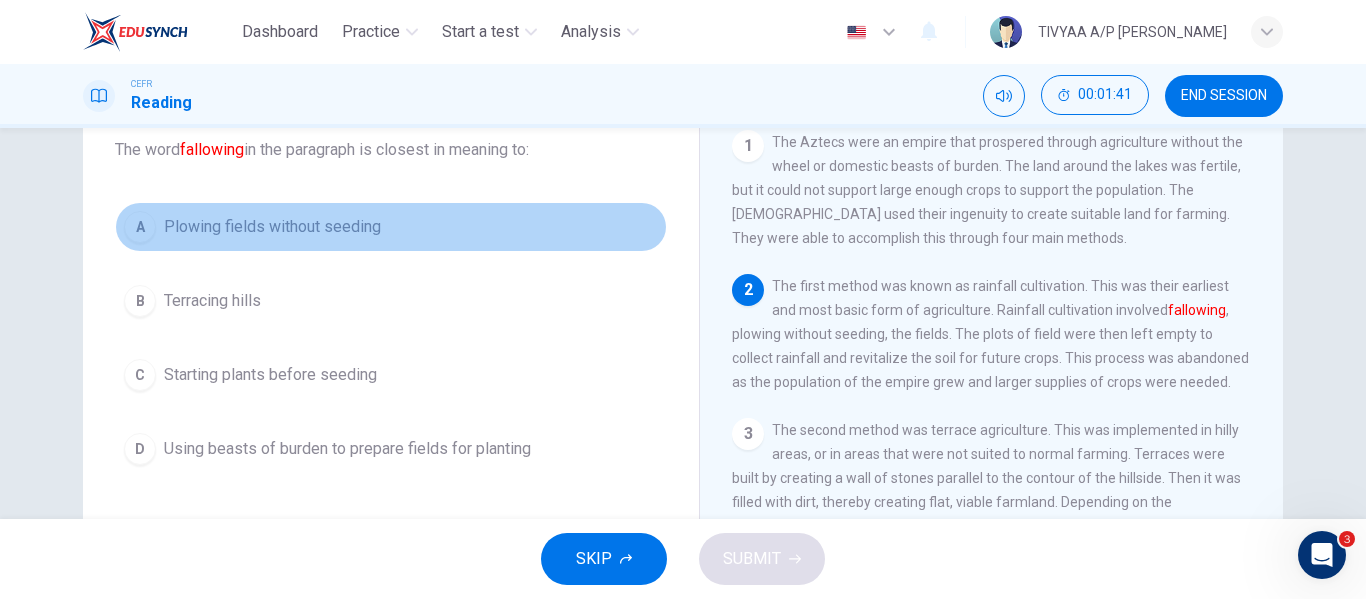 click on "A Plowing fields without seeding" at bounding box center [391, 227] 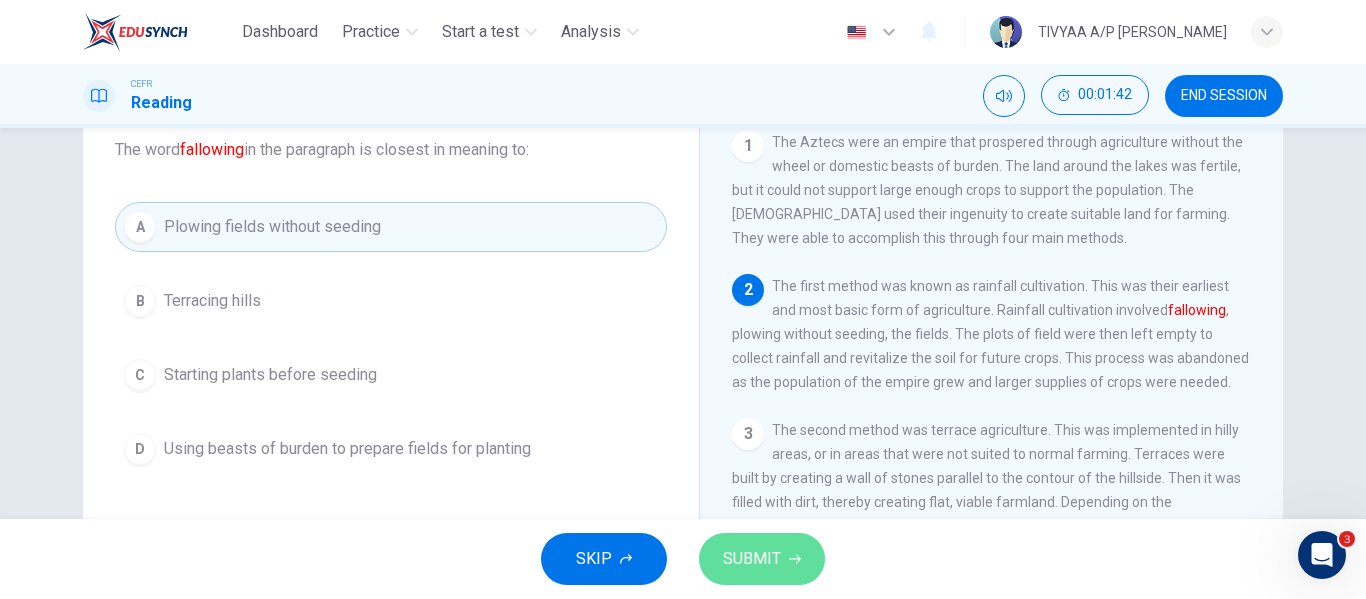click on "SUBMIT" at bounding box center [752, 559] 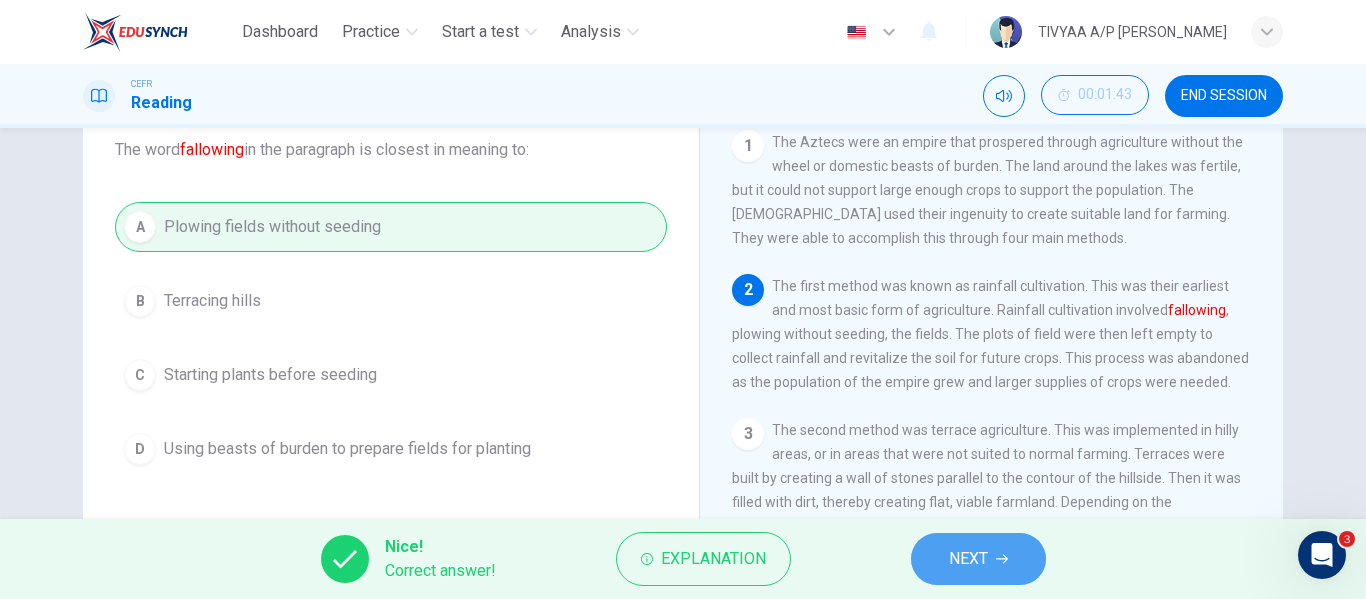 click on "NEXT" at bounding box center (968, 559) 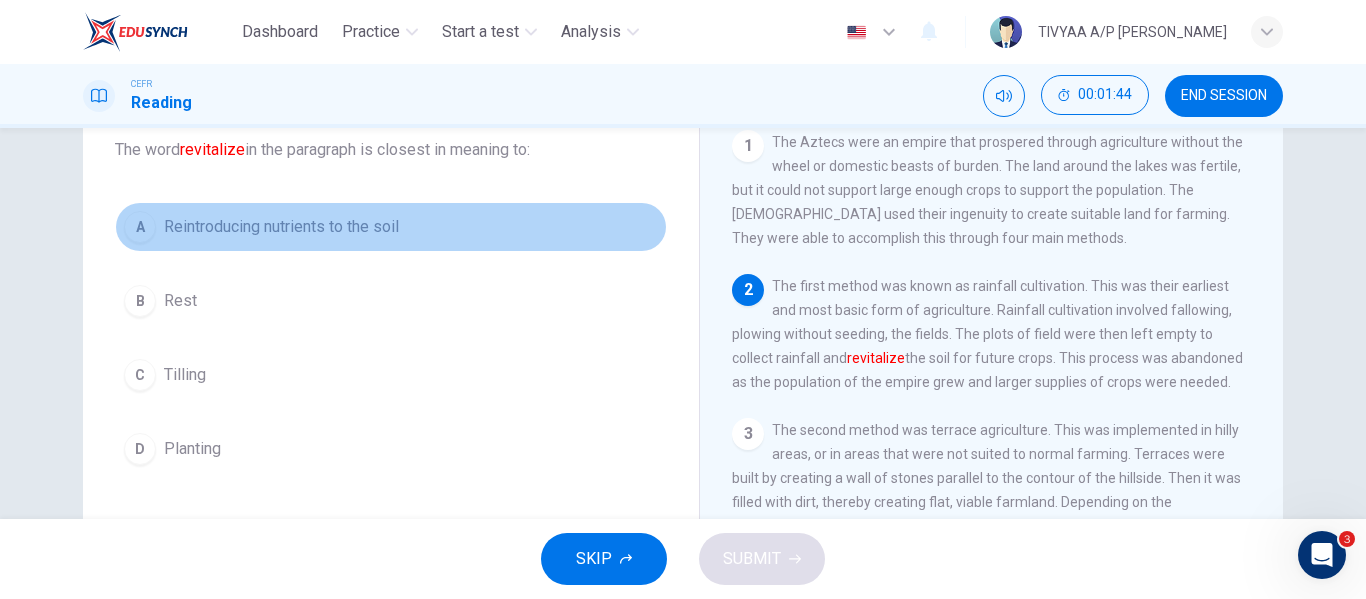 click on "Reintroducing nutrients to the soil" at bounding box center [281, 227] 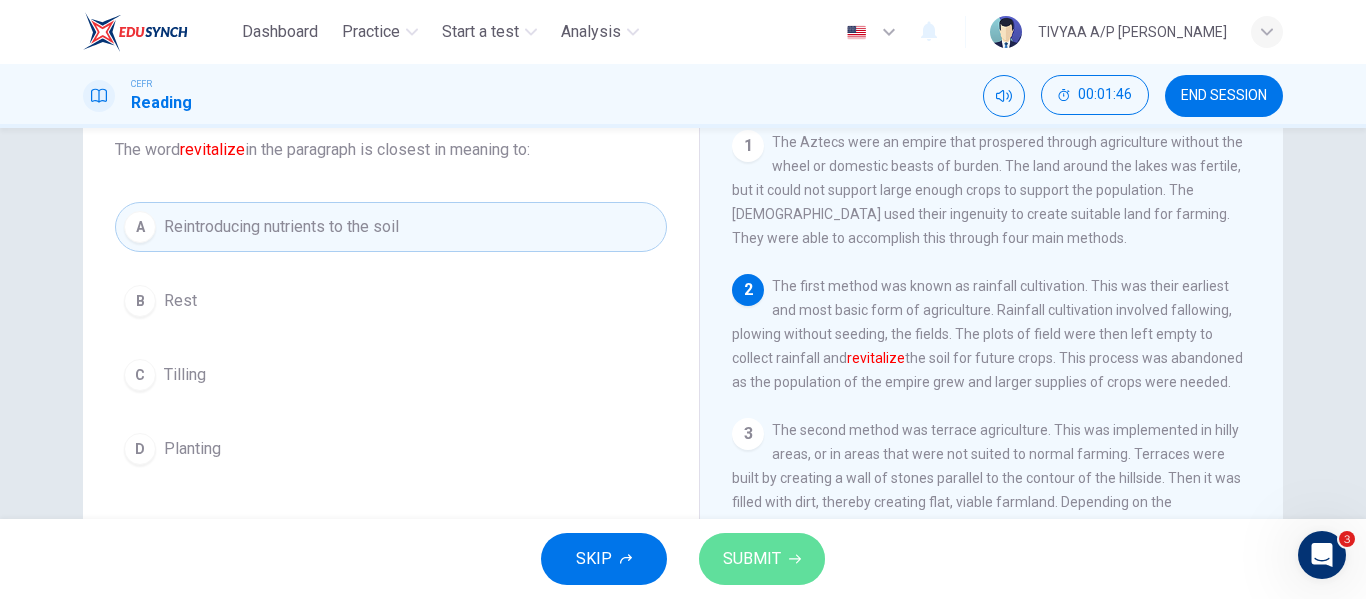 click on "SUBMIT" at bounding box center [752, 559] 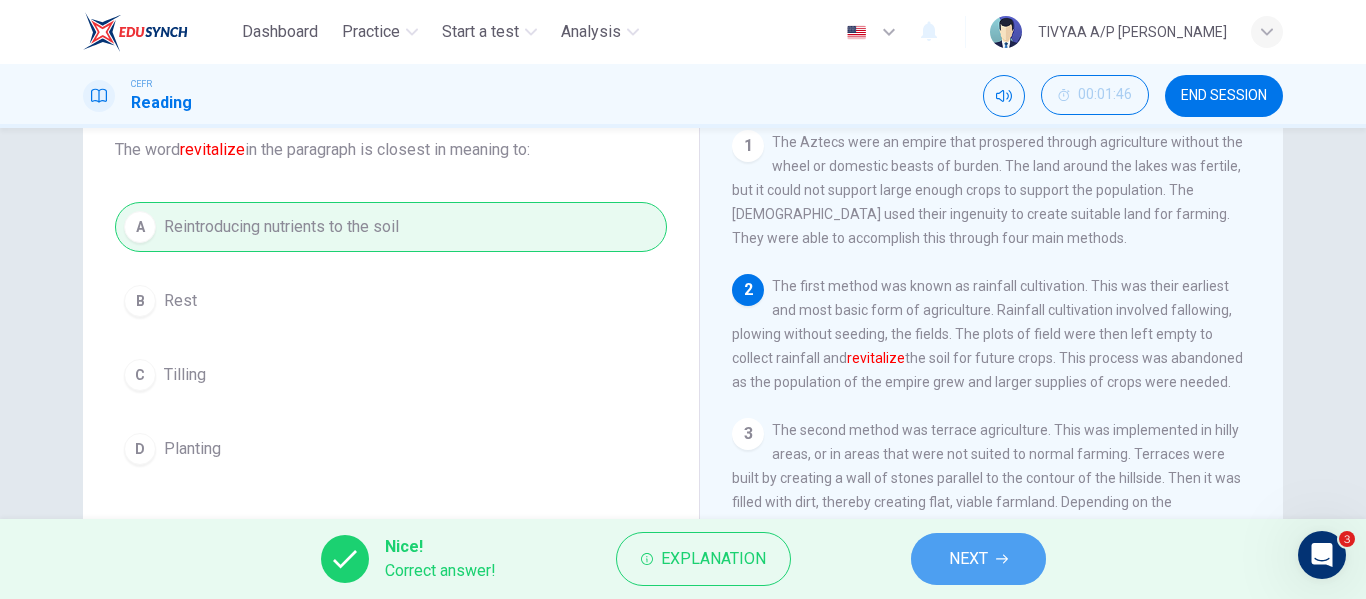 click on "NEXT" at bounding box center [968, 559] 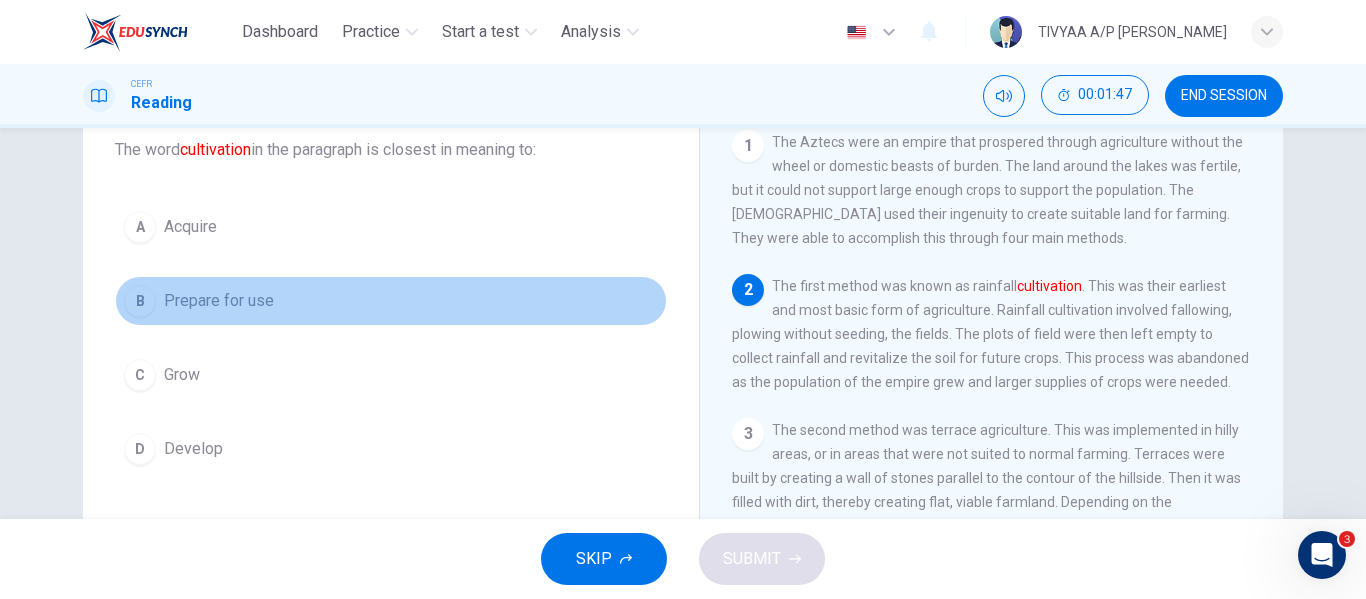click on "Prepare for use" at bounding box center [219, 301] 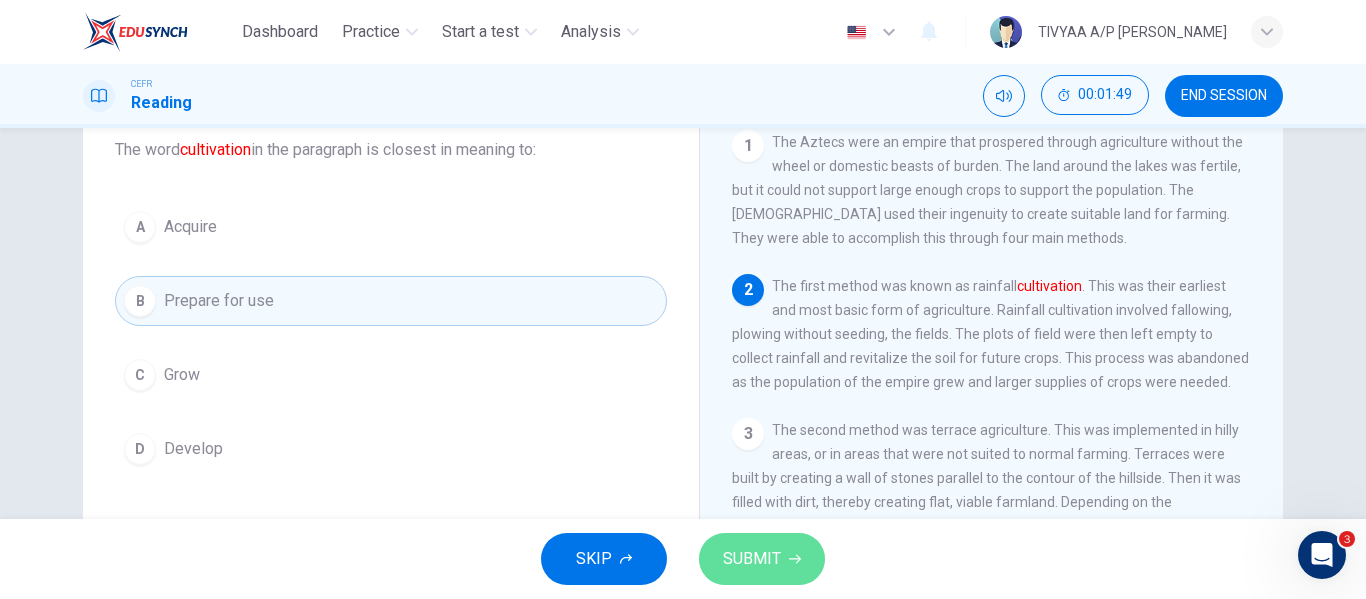 click on "SUBMIT" at bounding box center (752, 559) 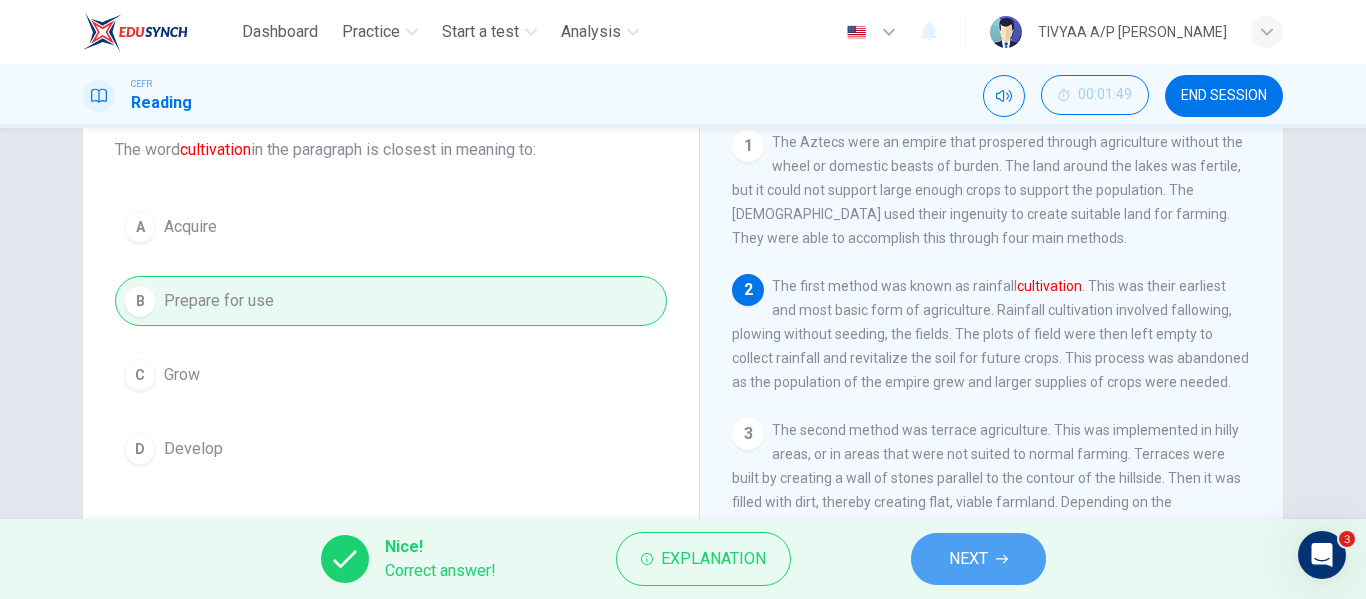 click on "NEXT" at bounding box center (968, 559) 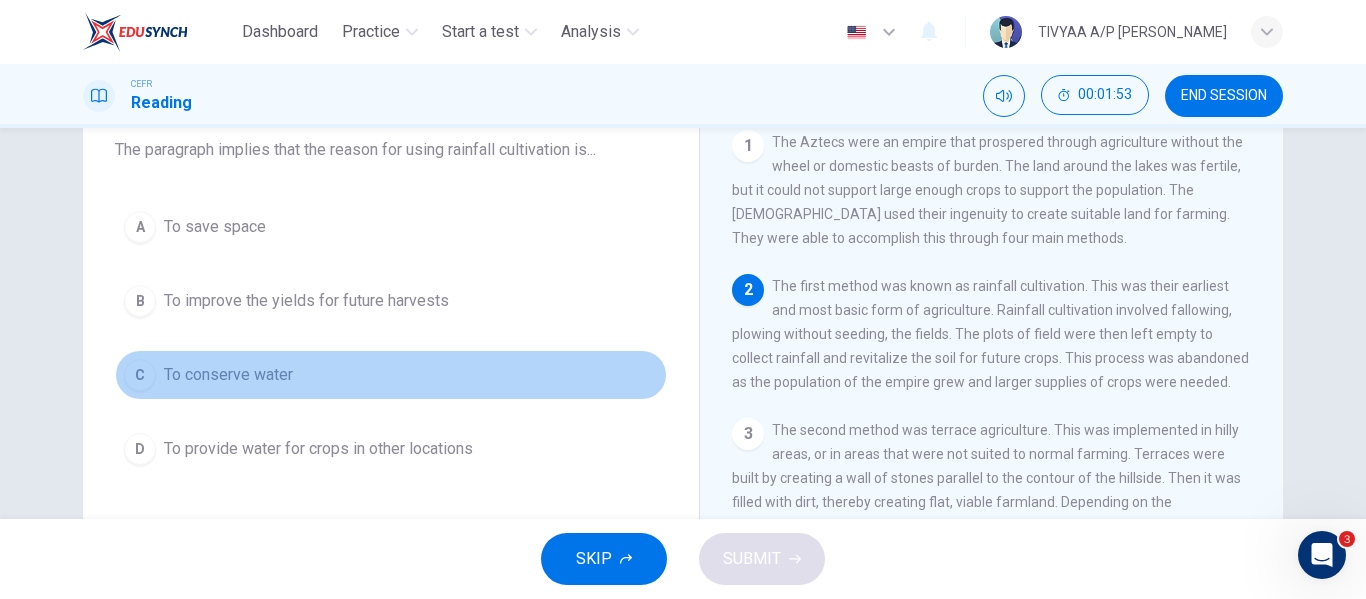 click on "To conserve water" at bounding box center (228, 375) 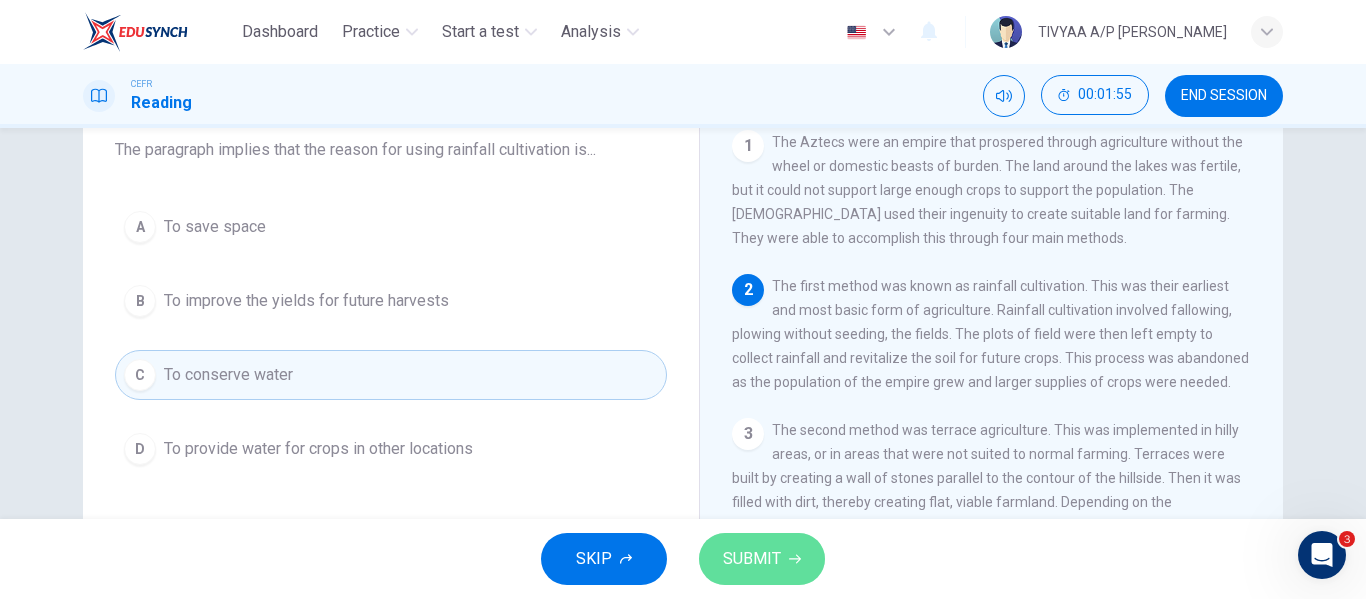 click on "SUBMIT" at bounding box center (752, 559) 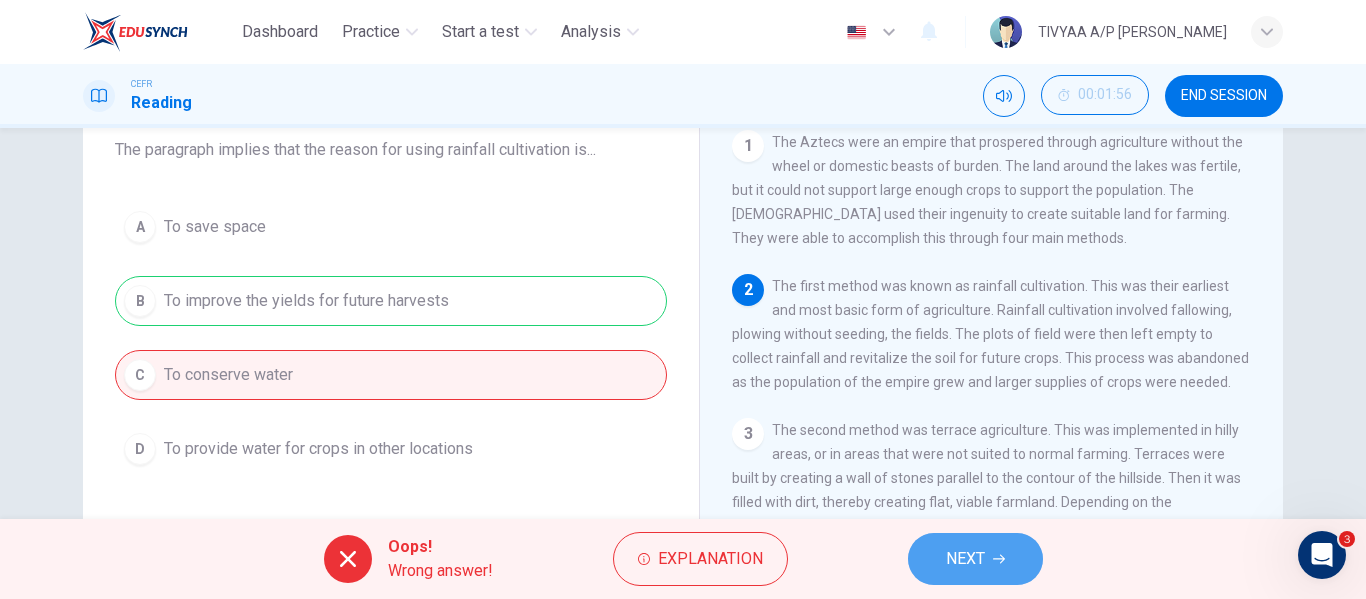 click on "NEXT" at bounding box center [965, 559] 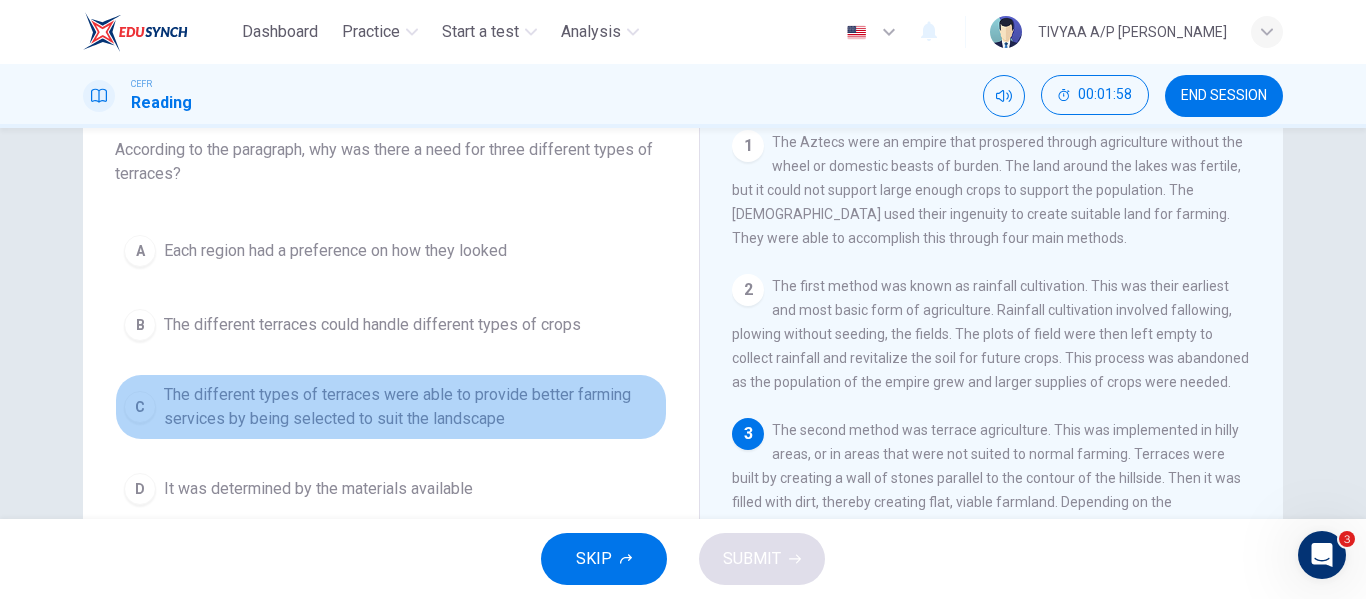 click on "The different types of terraces were able to provide better farming services by being selected to suit the landscape" at bounding box center (411, 407) 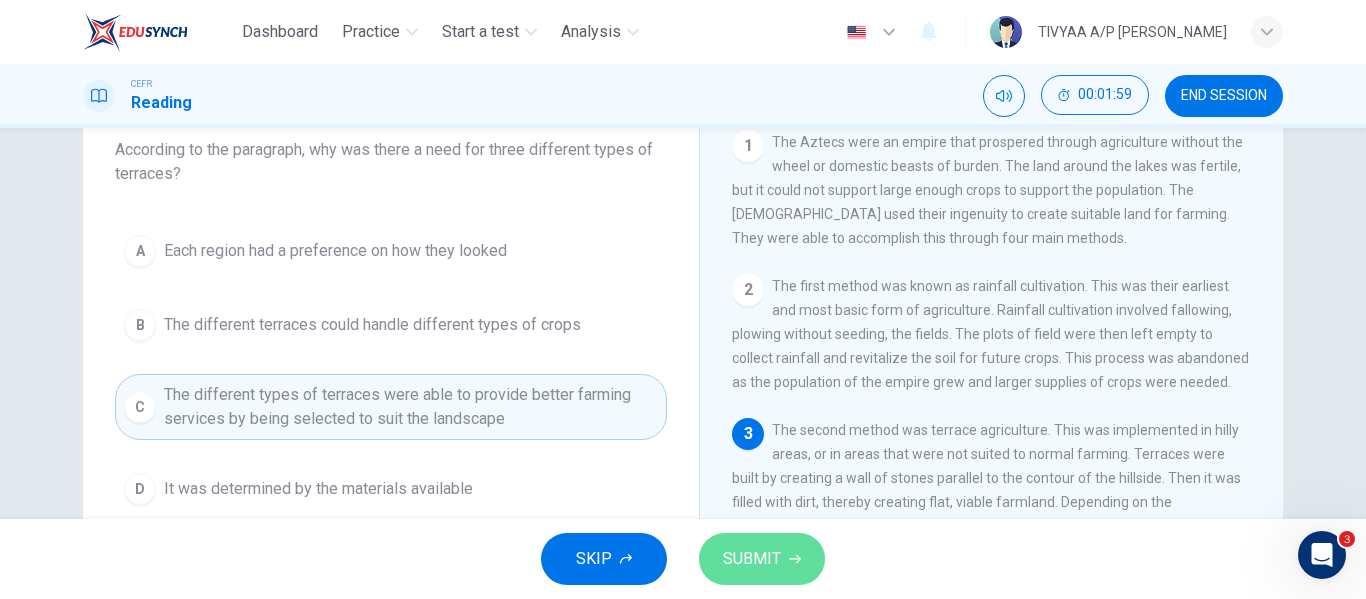 click on "SUBMIT" at bounding box center [752, 559] 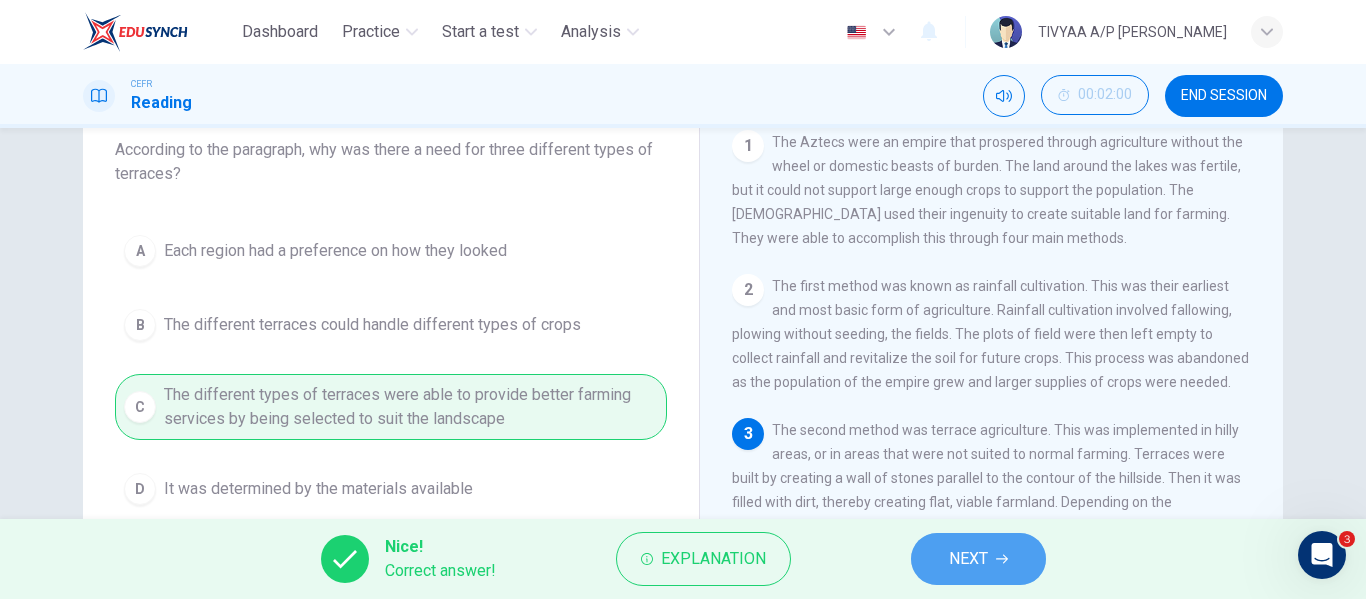 click on "NEXT" at bounding box center [968, 559] 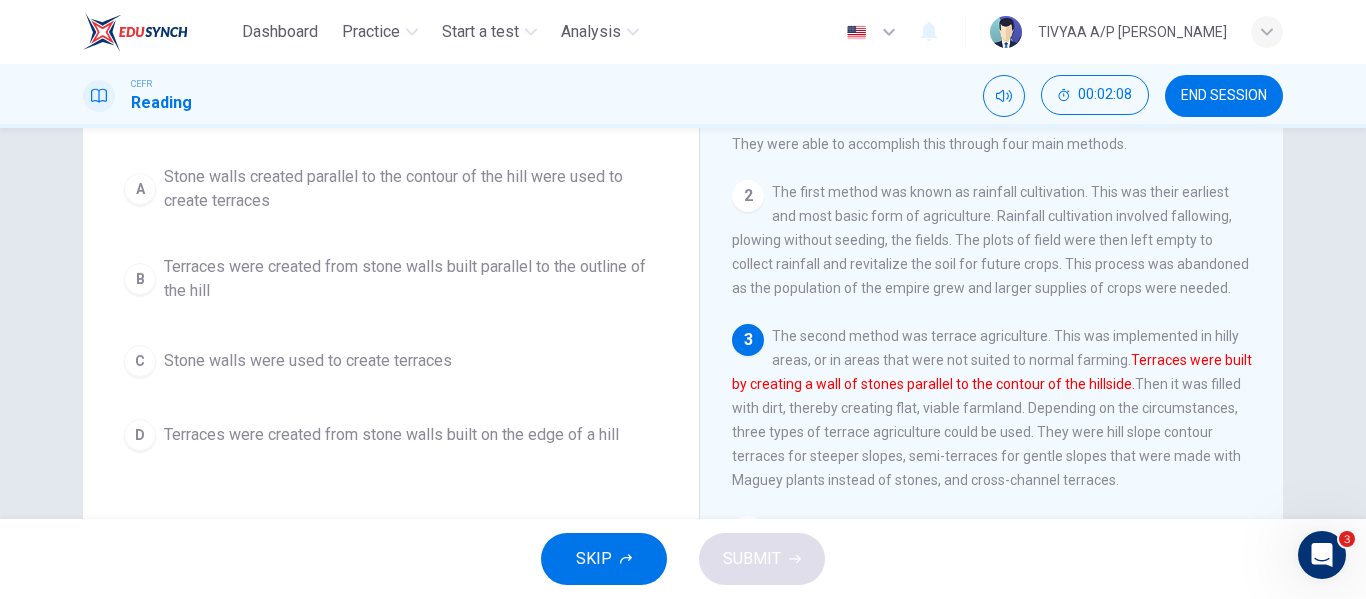 scroll, scrollTop: 221, scrollLeft: 0, axis: vertical 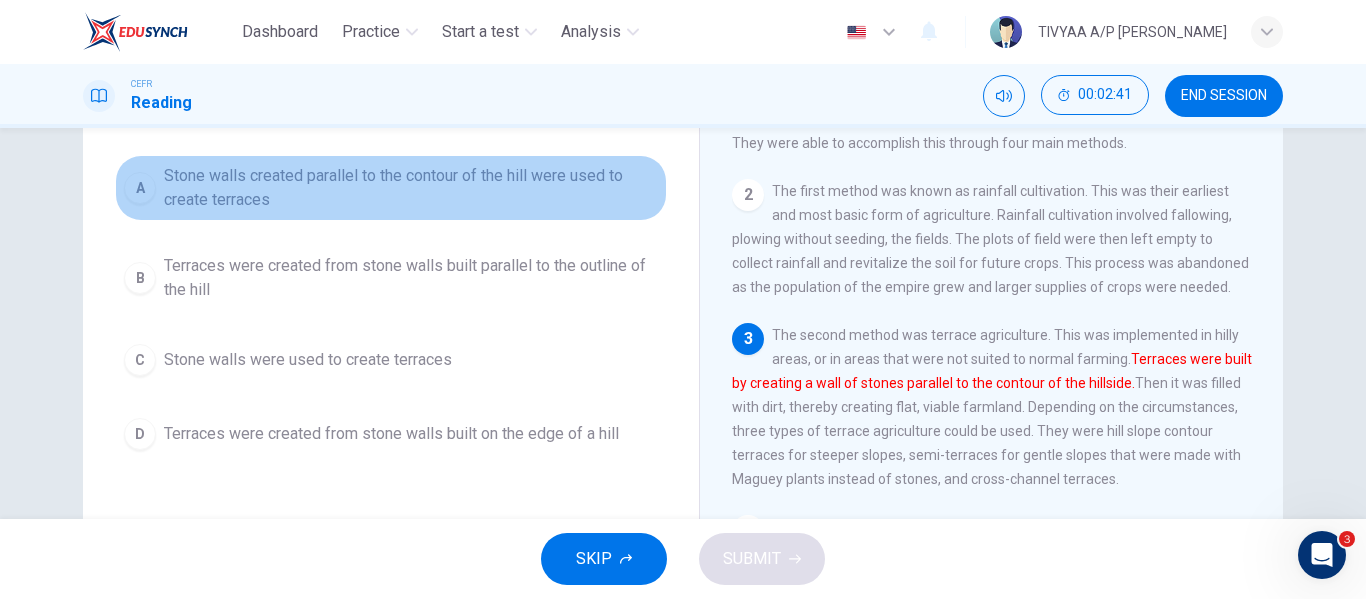 click on "Stone walls created parallel to the contour of the hill were used to create terraces" at bounding box center (411, 188) 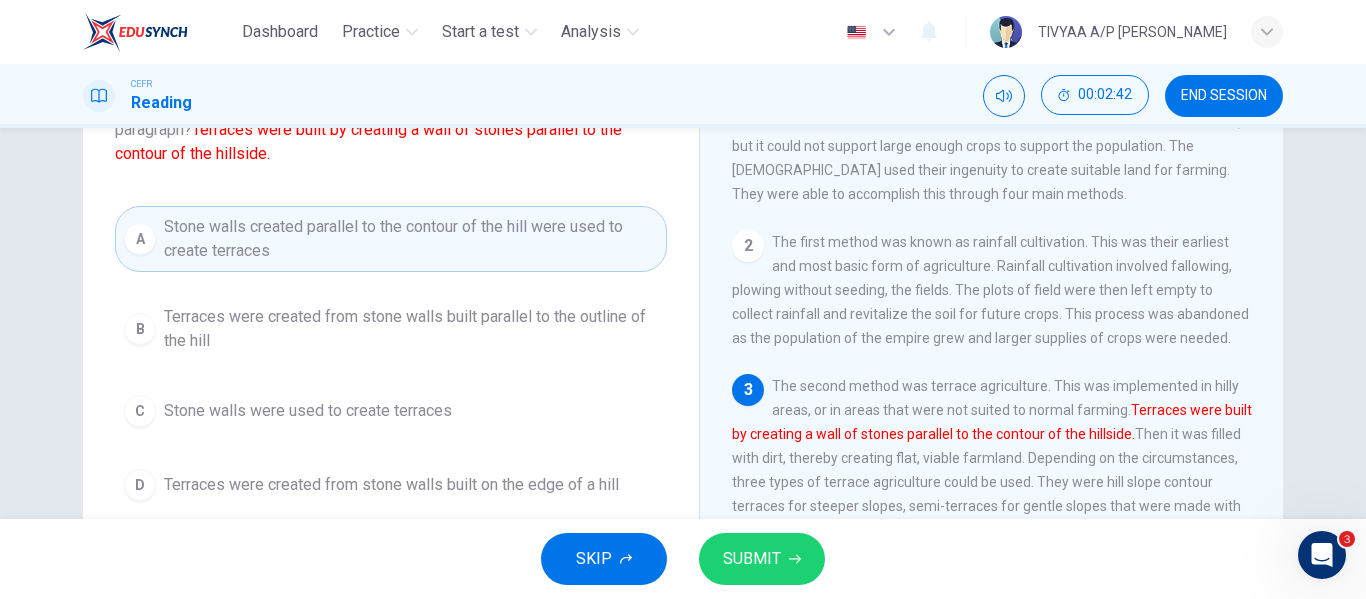scroll, scrollTop: 169, scrollLeft: 0, axis: vertical 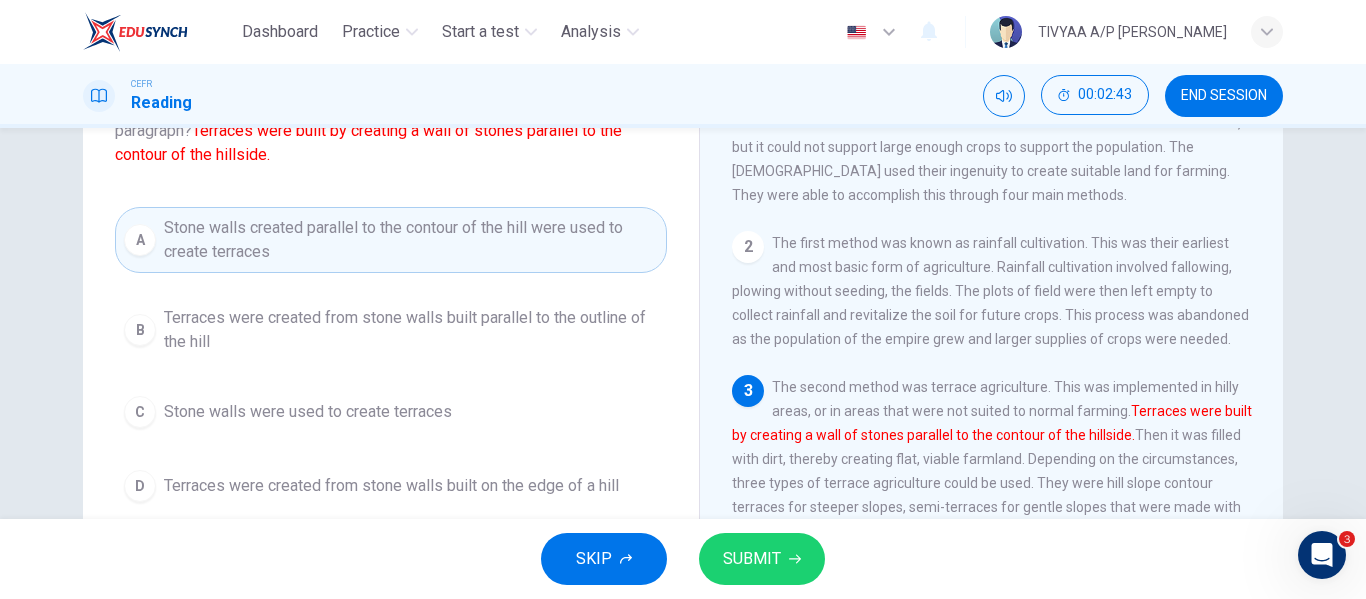 click on "Terraces were created from stone walls built parallel to the outline of the hill" at bounding box center [411, 330] 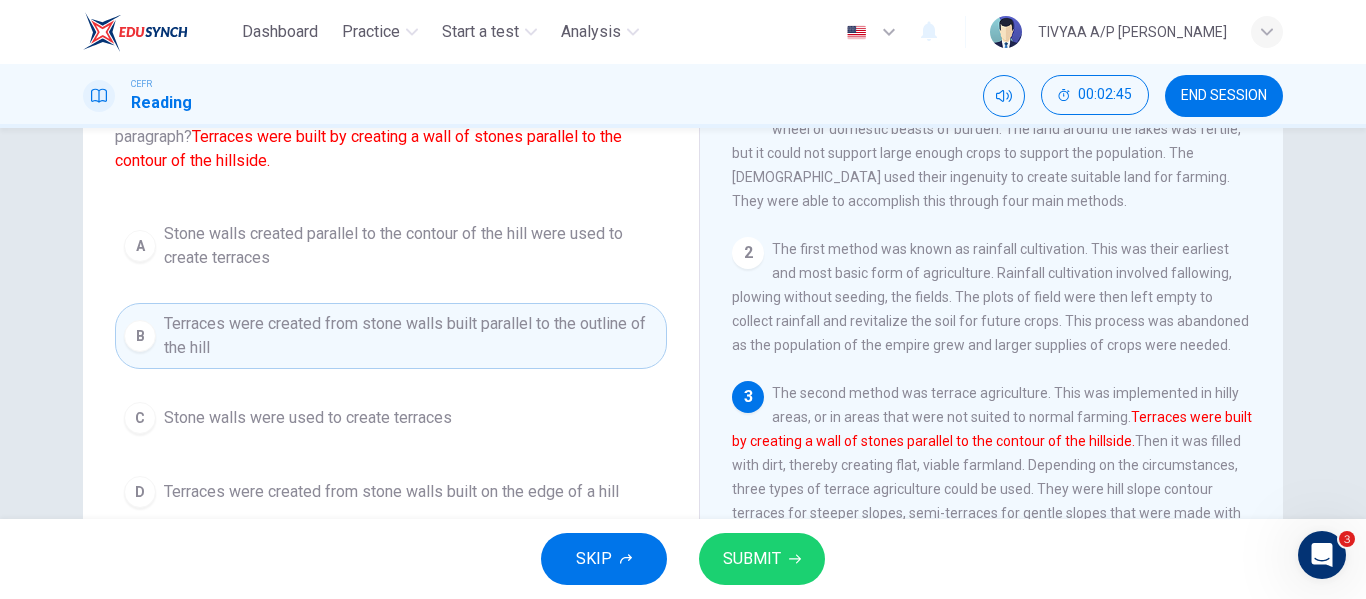 scroll, scrollTop: 151, scrollLeft: 0, axis: vertical 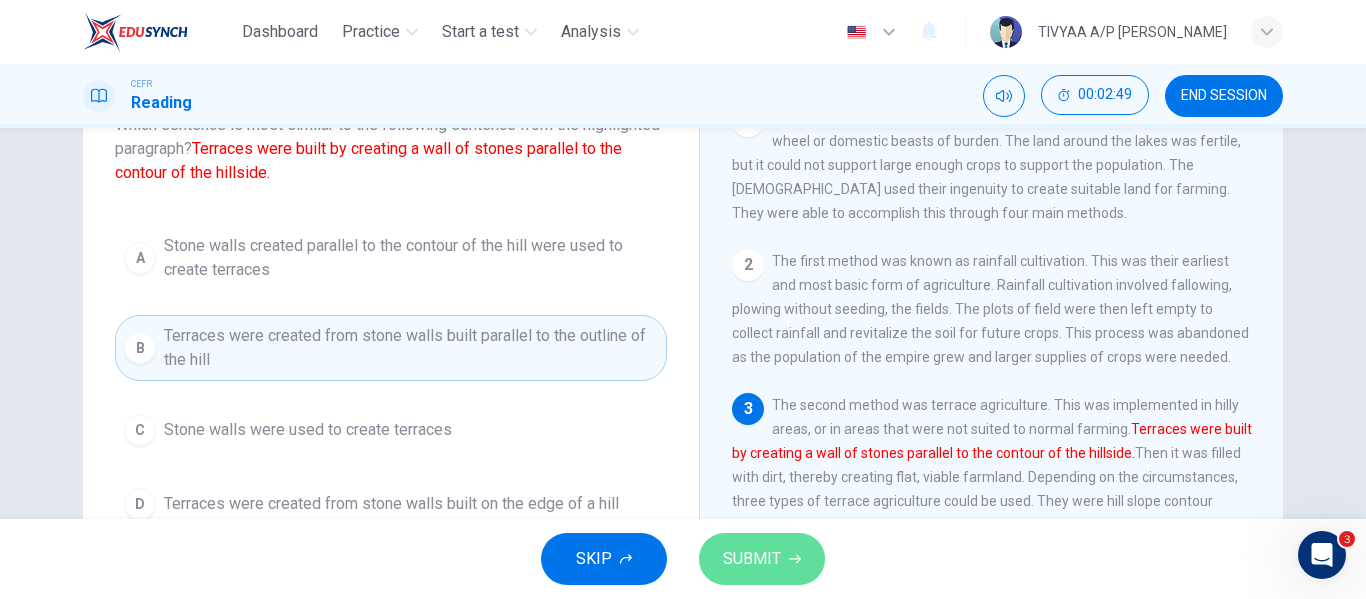 click on "SUBMIT" at bounding box center (752, 559) 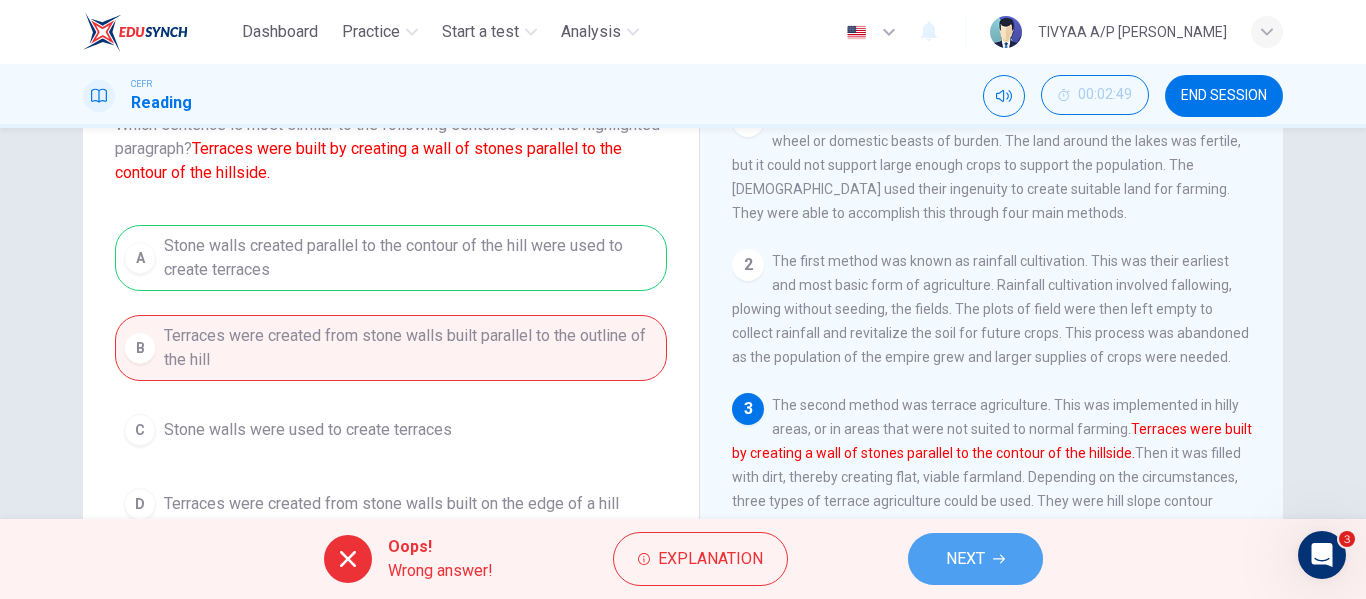 click 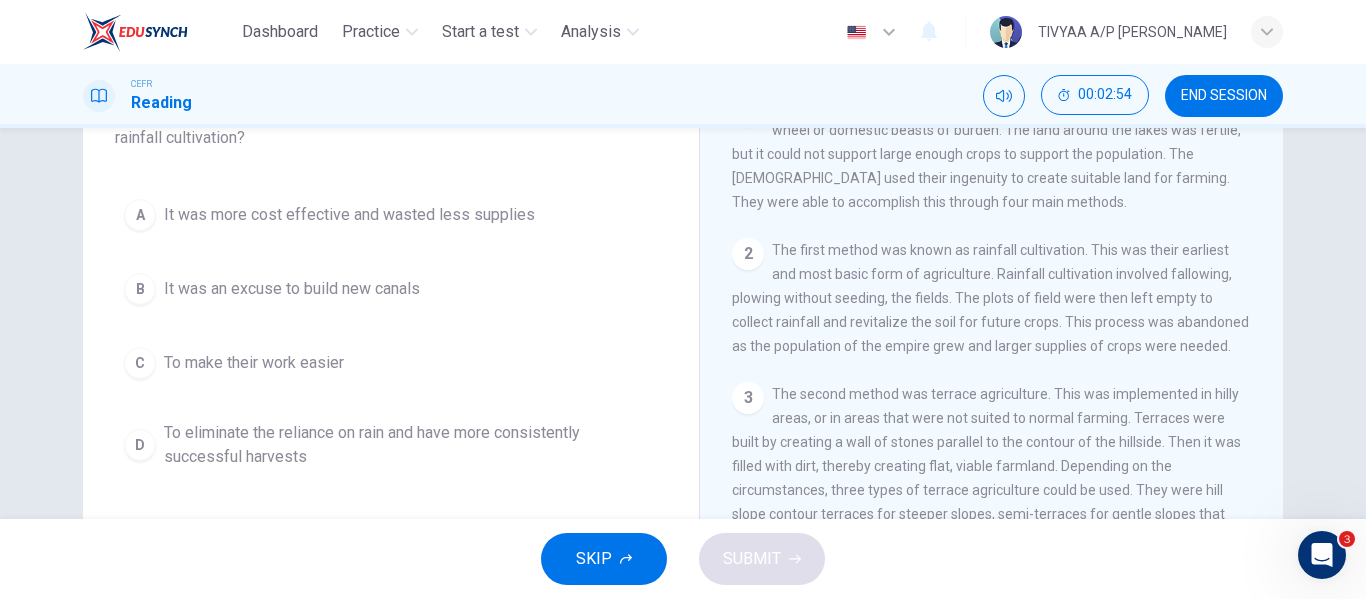 scroll, scrollTop: 165, scrollLeft: 0, axis: vertical 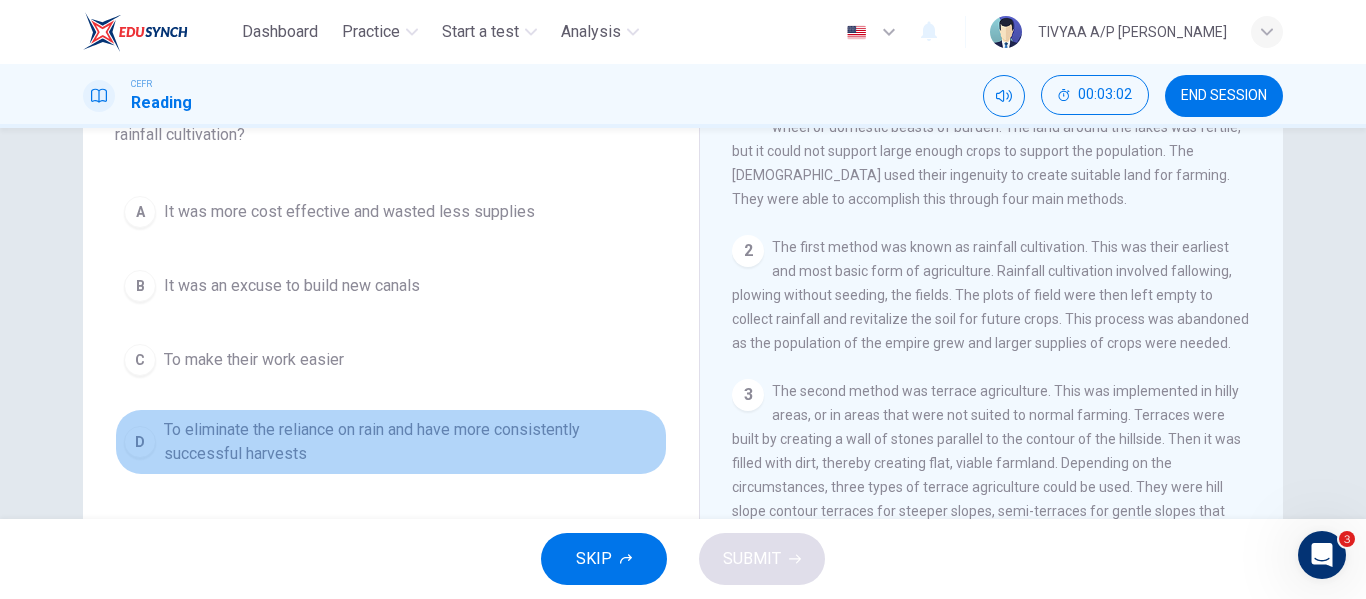 click on "To eliminate the reliance on rain and have more consistently successful harvests" at bounding box center (411, 442) 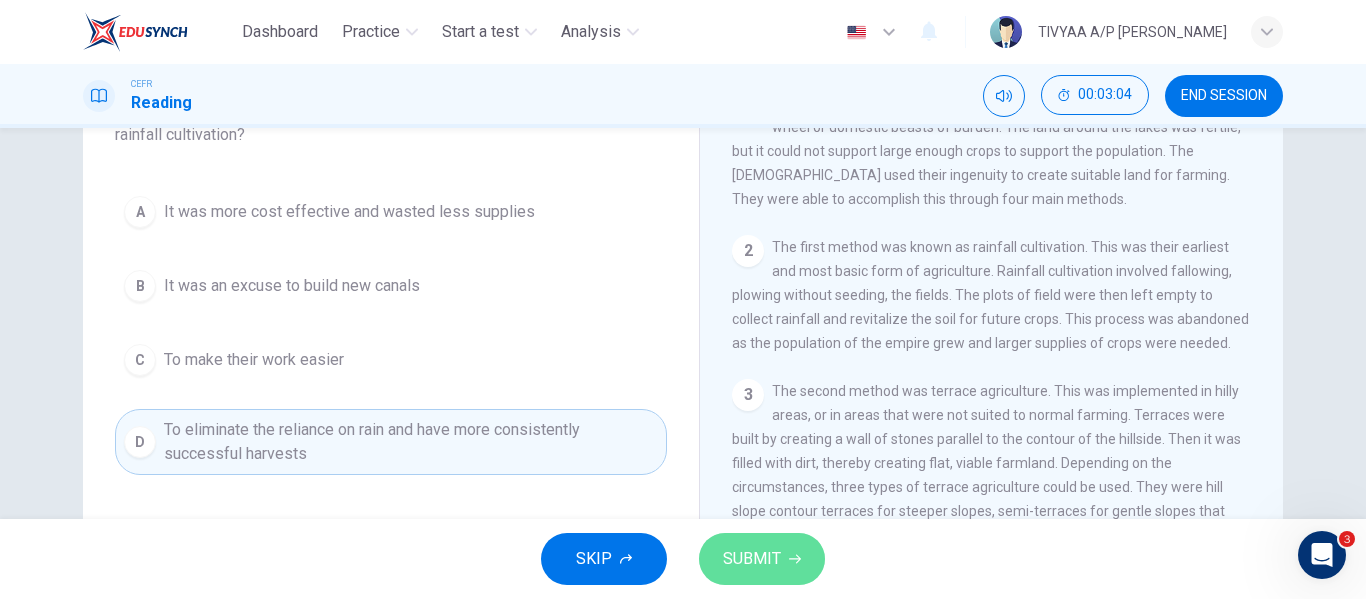 click on "SUBMIT" at bounding box center [752, 559] 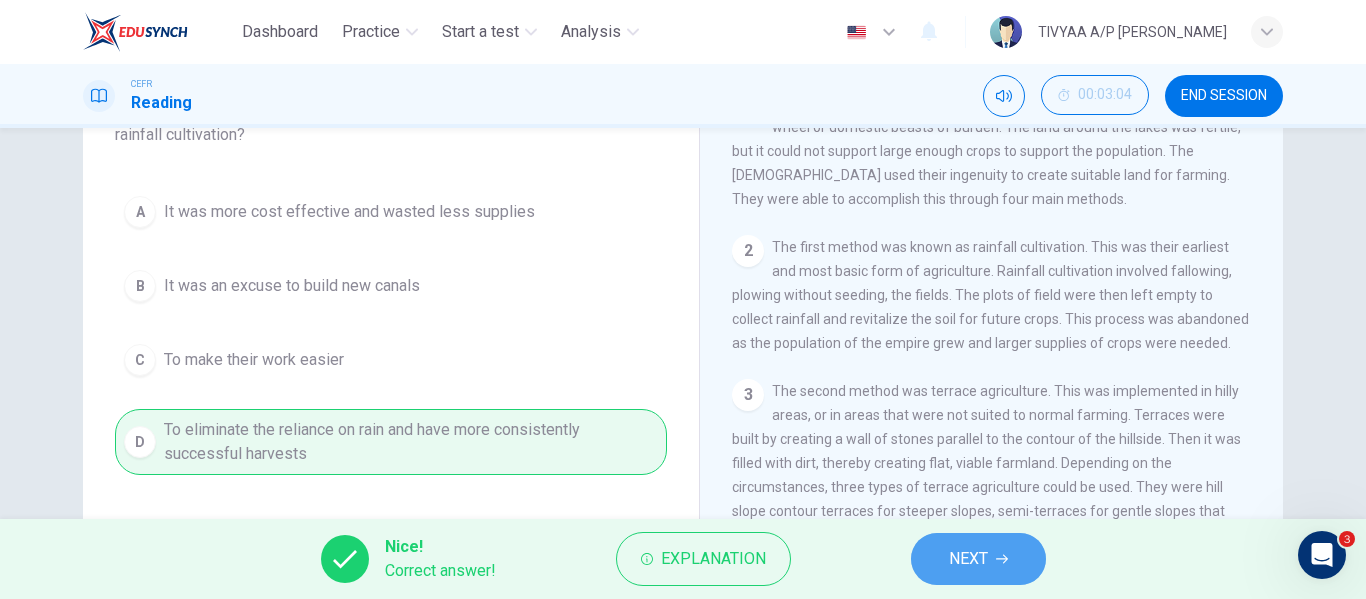 click on "NEXT" at bounding box center [978, 559] 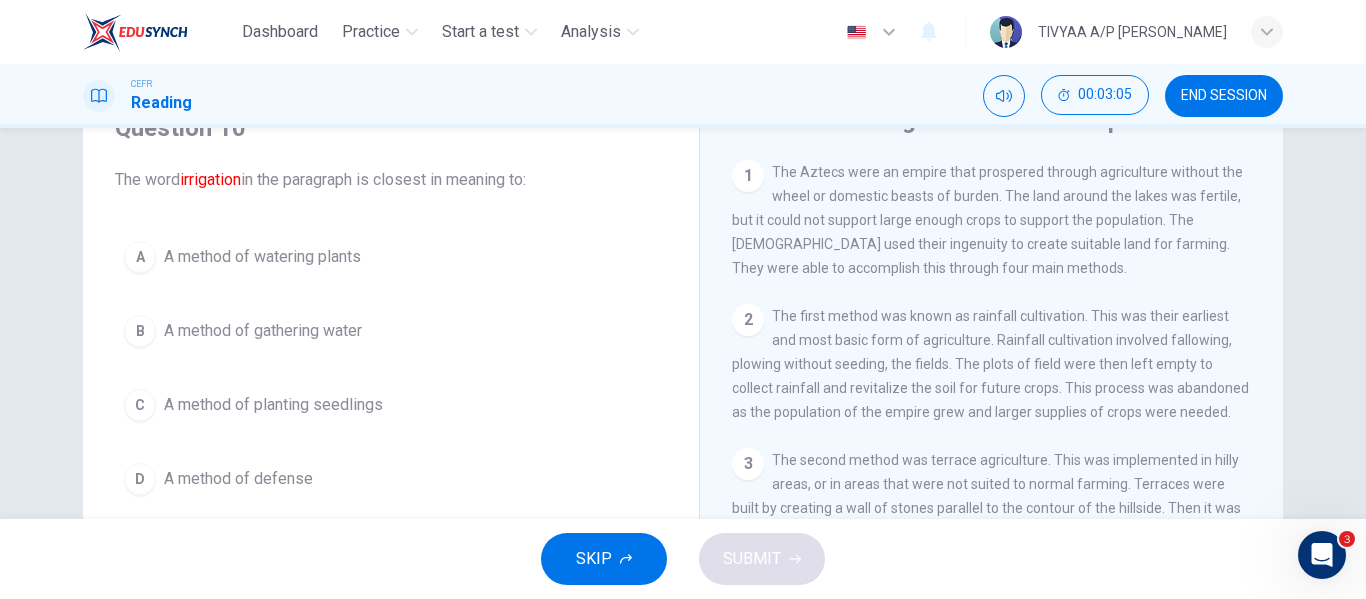 scroll, scrollTop: 92, scrollLeft: 0, axis: vertical 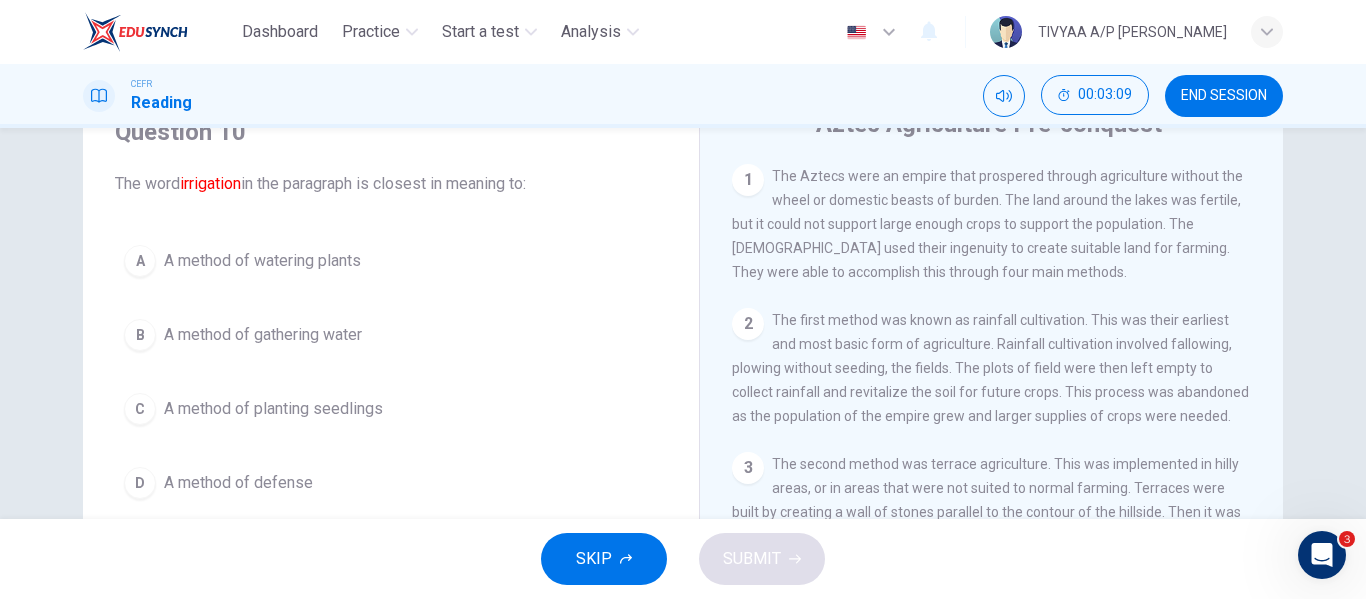 click on "A method of planting seedlings" at bounding box center [273, 409] 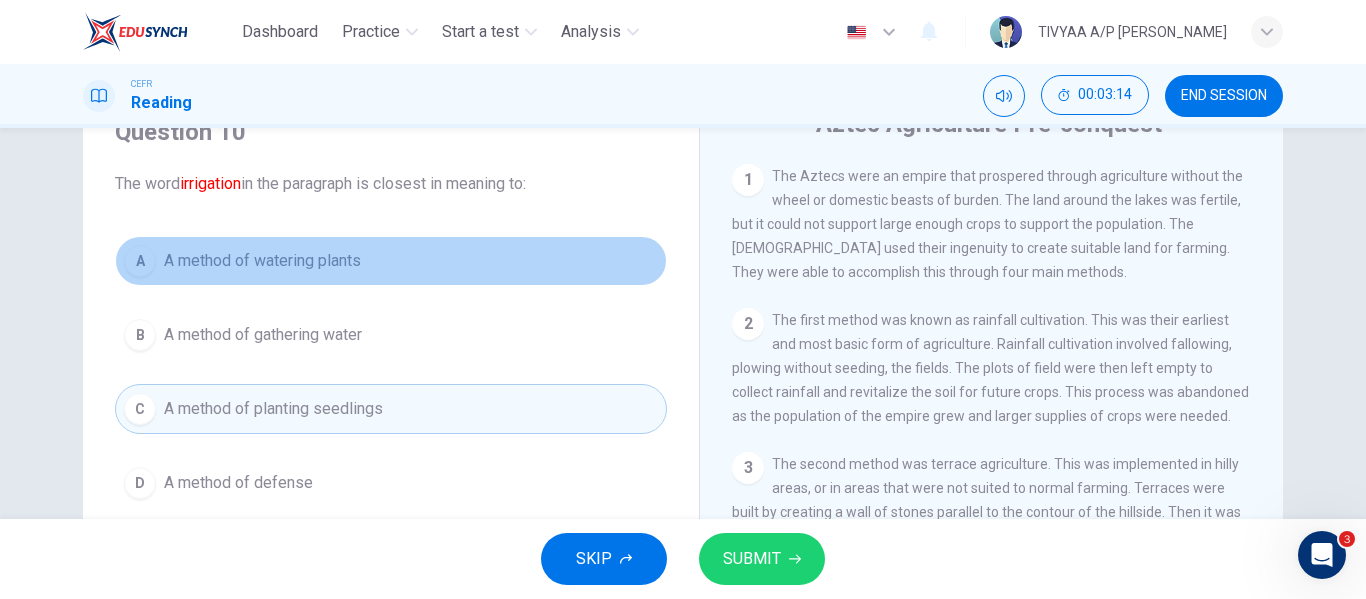 click on "A method of watering plants" at bounding box center (262, 261) 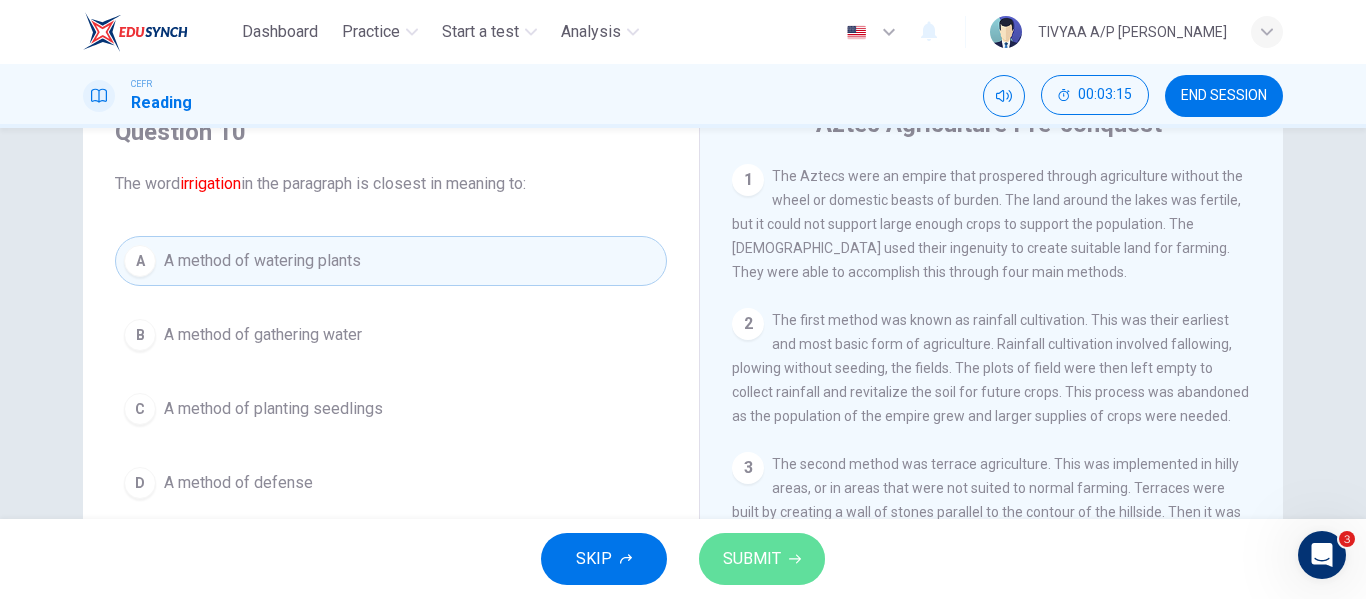 click on "SUBMIT" at bounding box center [752, 559] 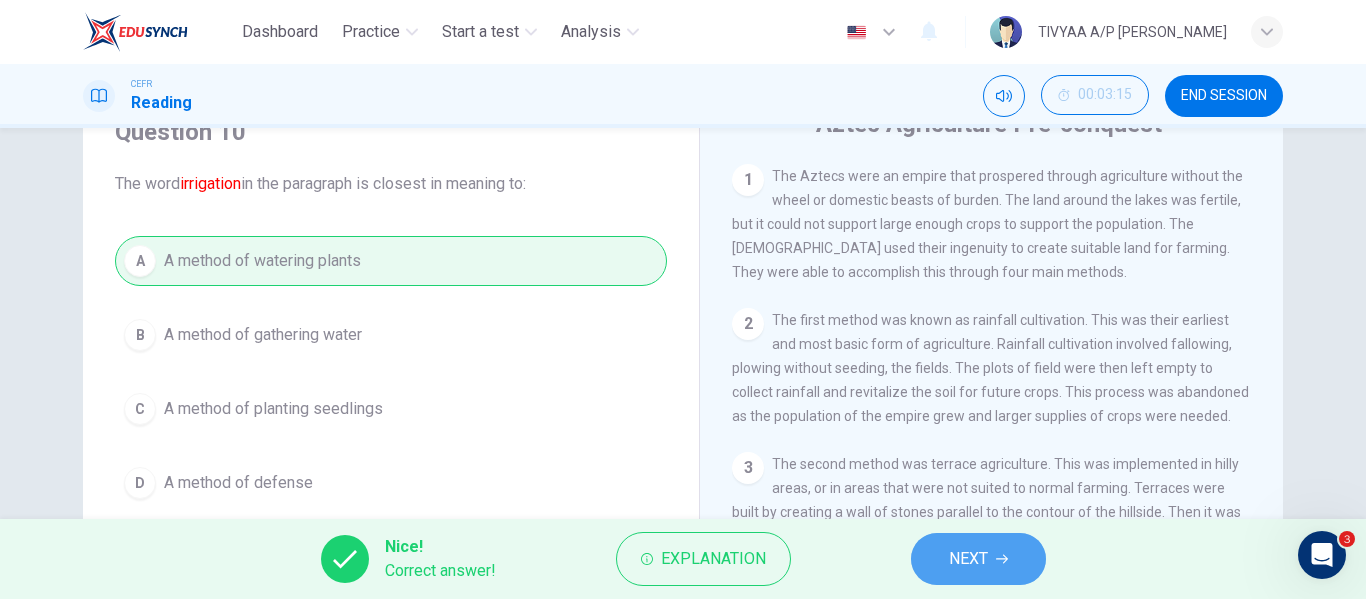 click on "NEXT" at bounding box center (968, 559) 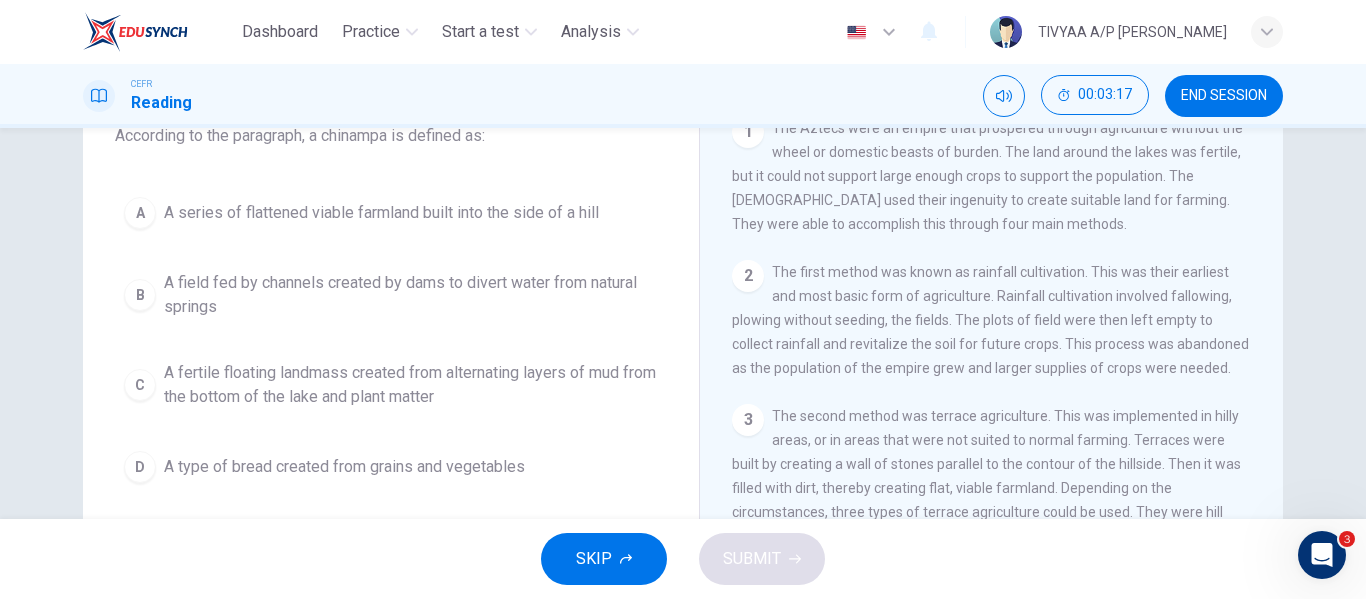 scroll, scrollTop: 141, scrollLeft: 0, axis: vertical 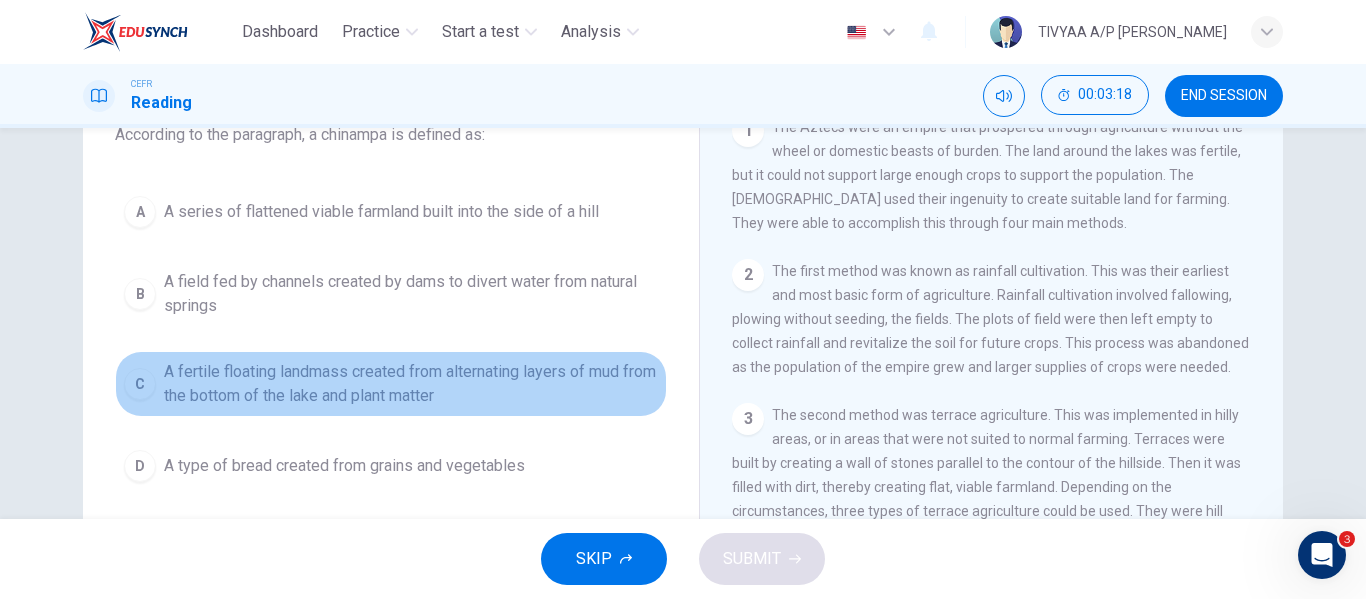 click on "A fertile floating landmass created from alternating layers of mud from the bottom of the lake and plant matter" at bounding box center [411, 384] 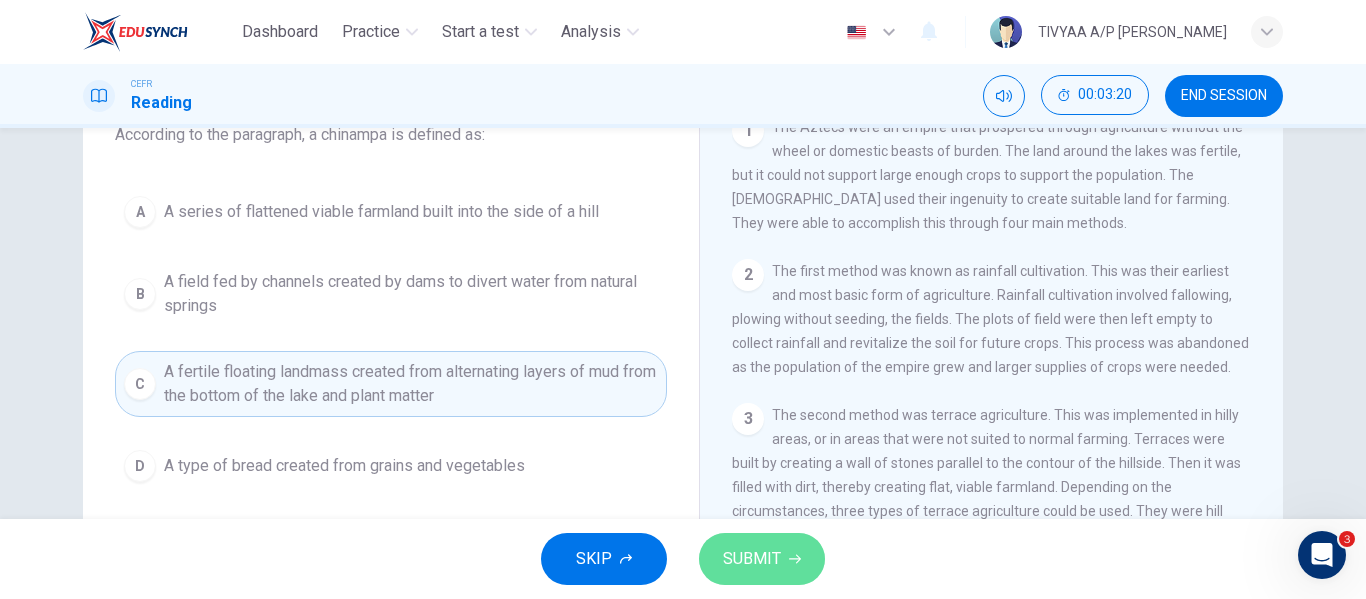 click 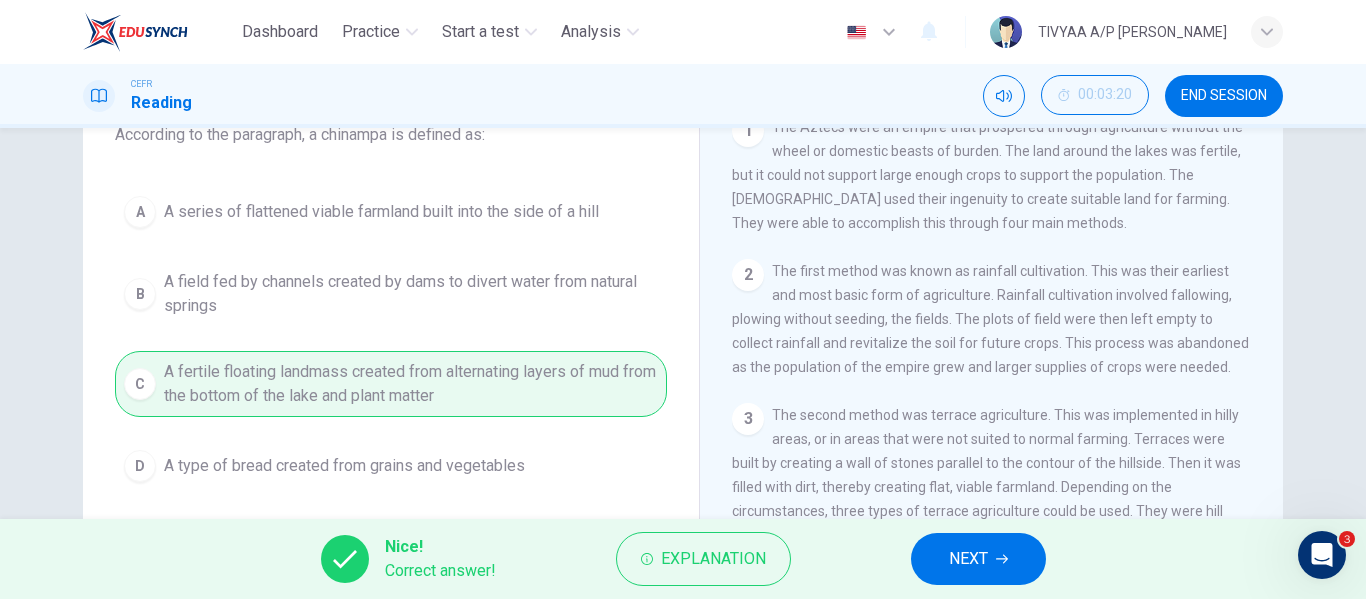 click on "NEXT" at bounding box center (978, 559) 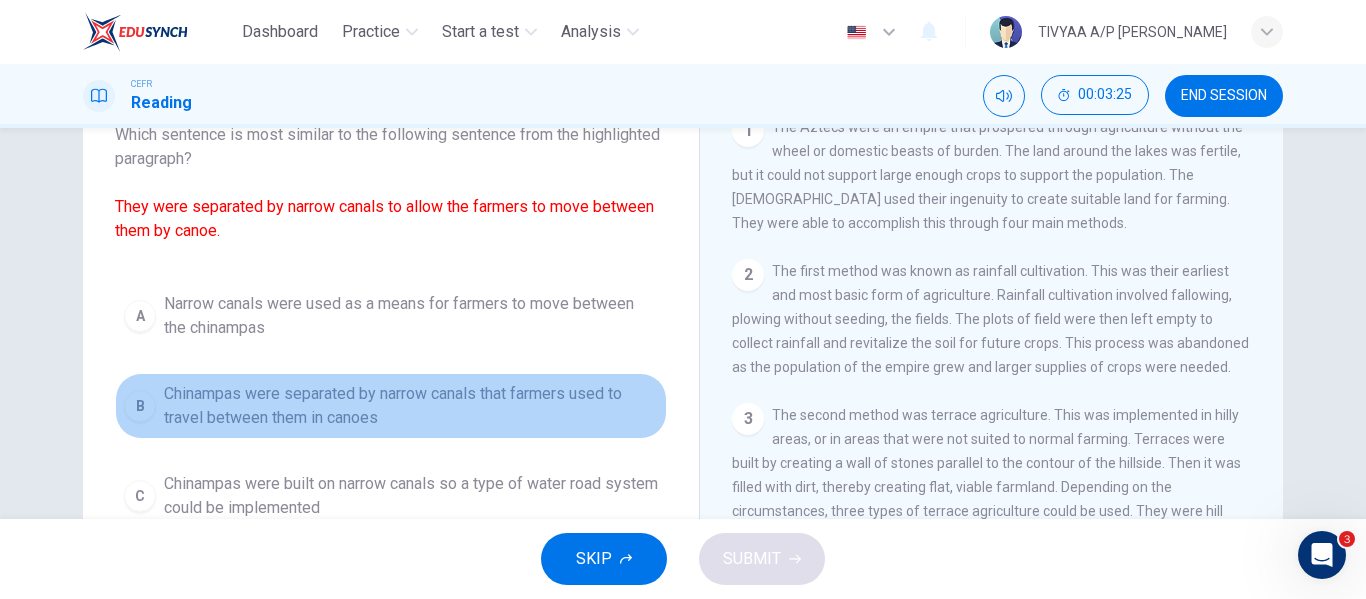 click on "Chinampas were separated by narrow canals that farmers used to travel between them in canoes" at bounding box center (411, 406) 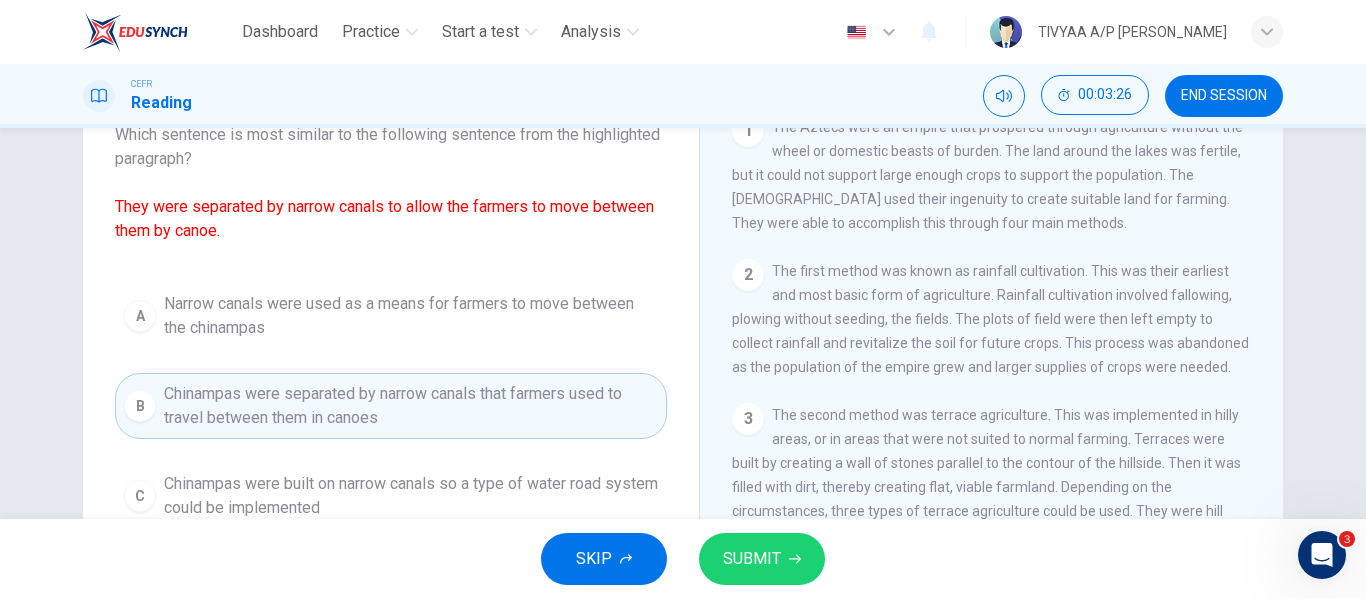 click on "SUBMIT" at bounding box center (752, 559) 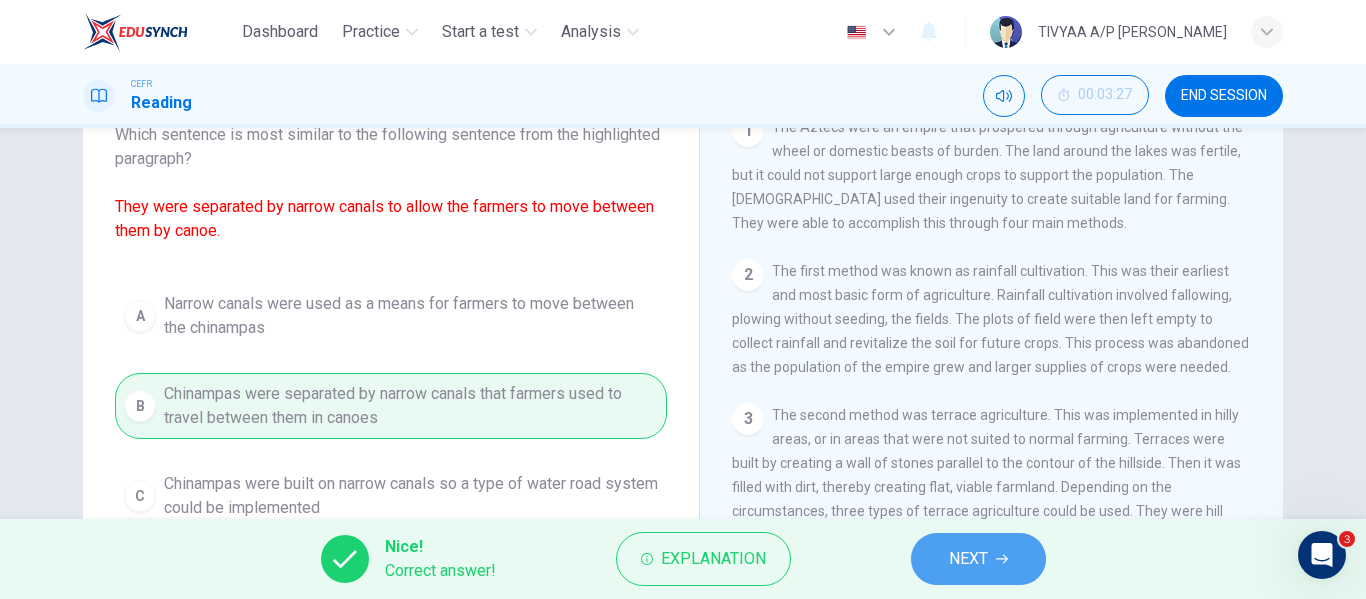 click on "NEXT" at bounding box center (978, 559) 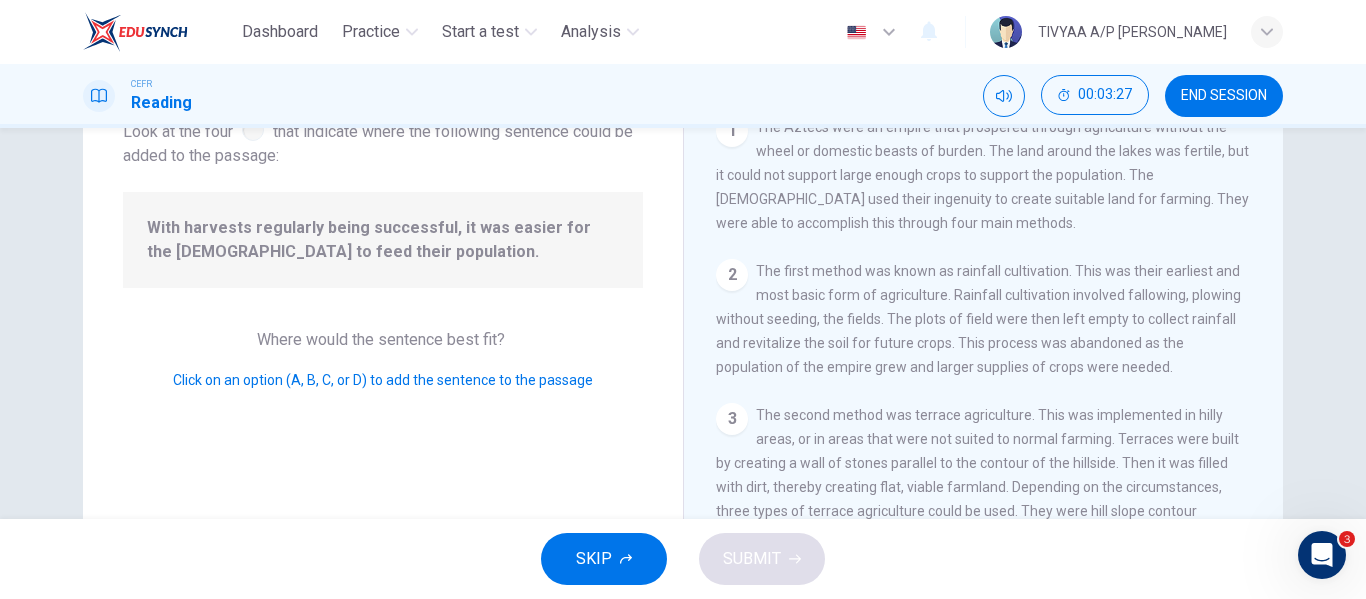 scroll, scrollTop: 272, scrollLeft: 0, axis: vertical 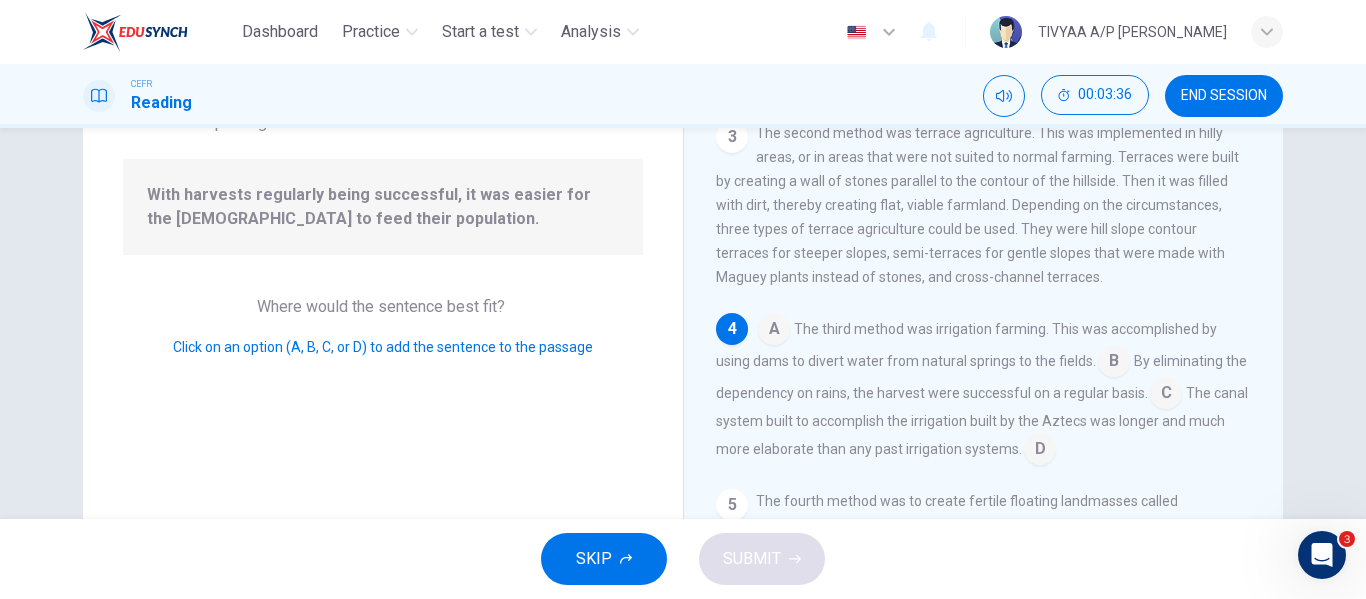click at bounding box center [1114, 363] 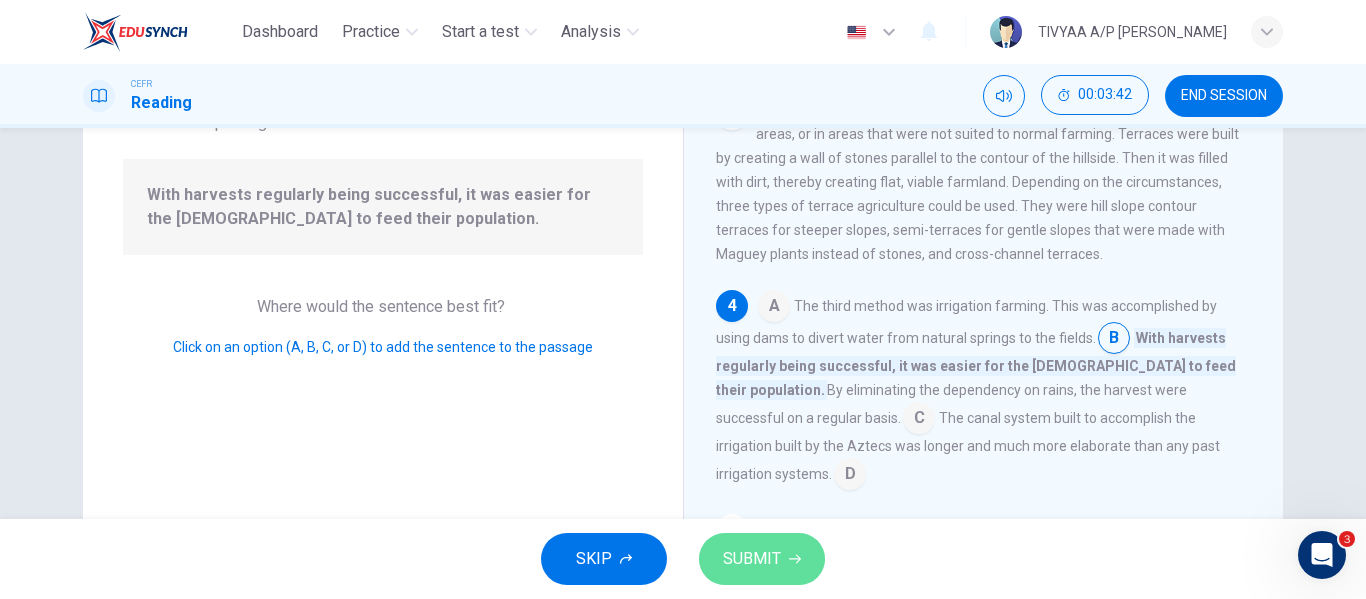 click on "SUBMIT" at bounding box center [752, 559] 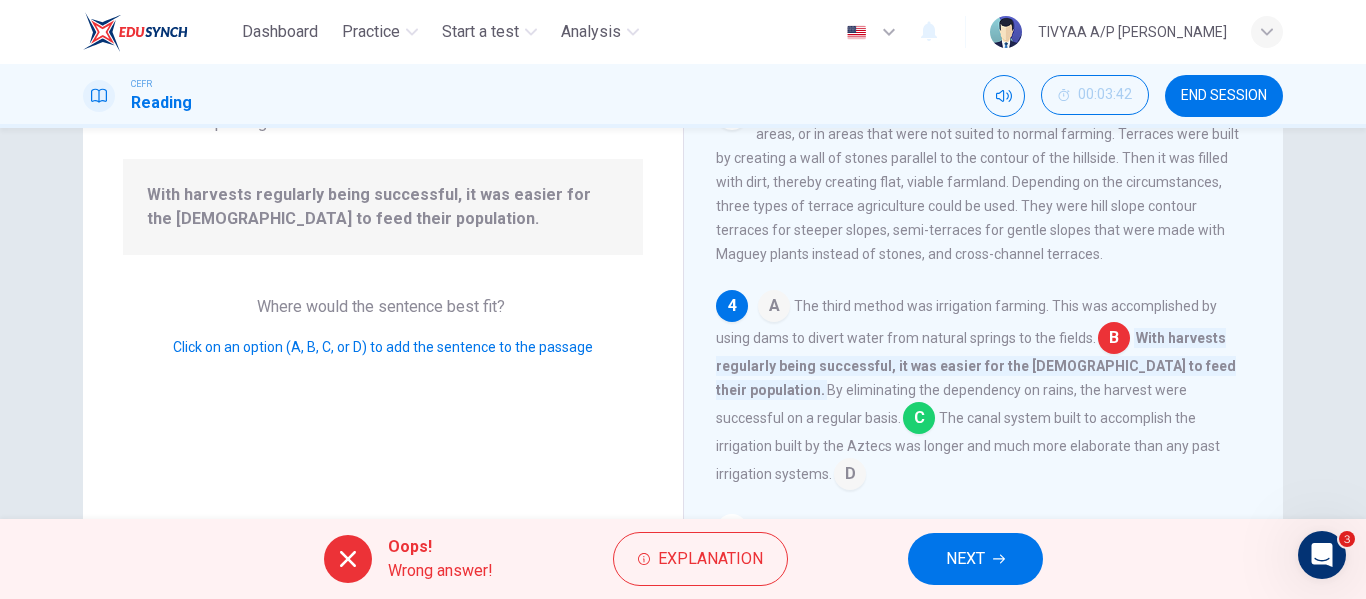 scroll, scrollTop: 296, scrollLeft: 0, axis: vertical 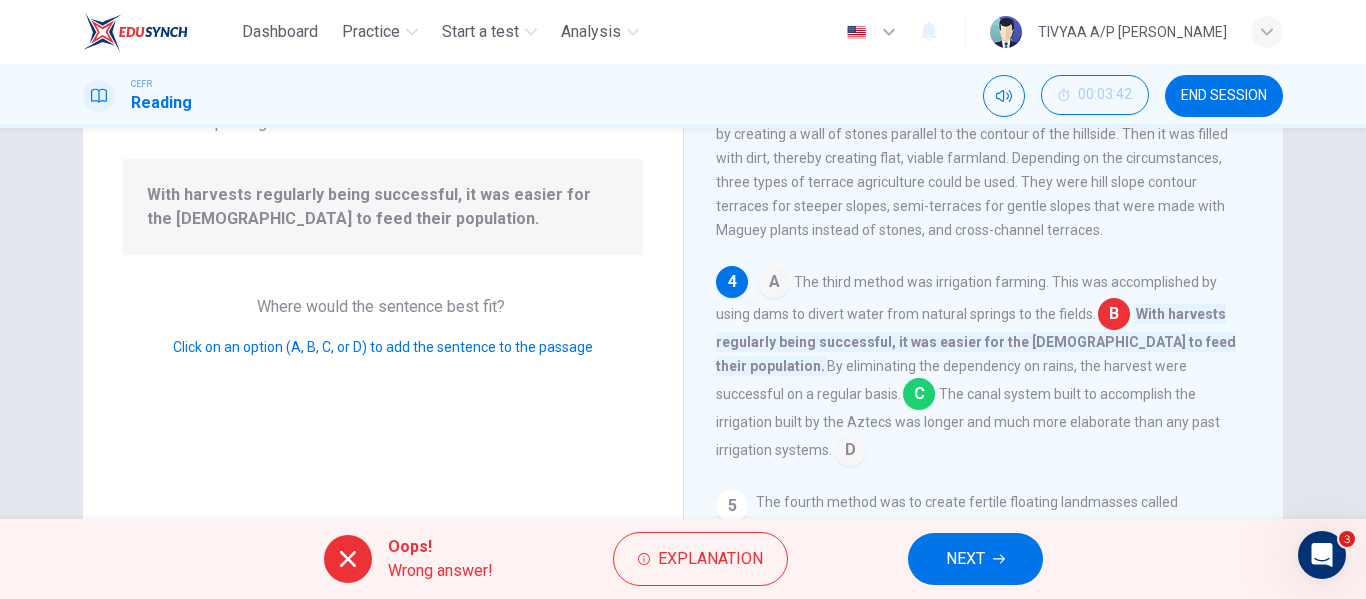 click on "NEXT" at bounding box center [965, 559] 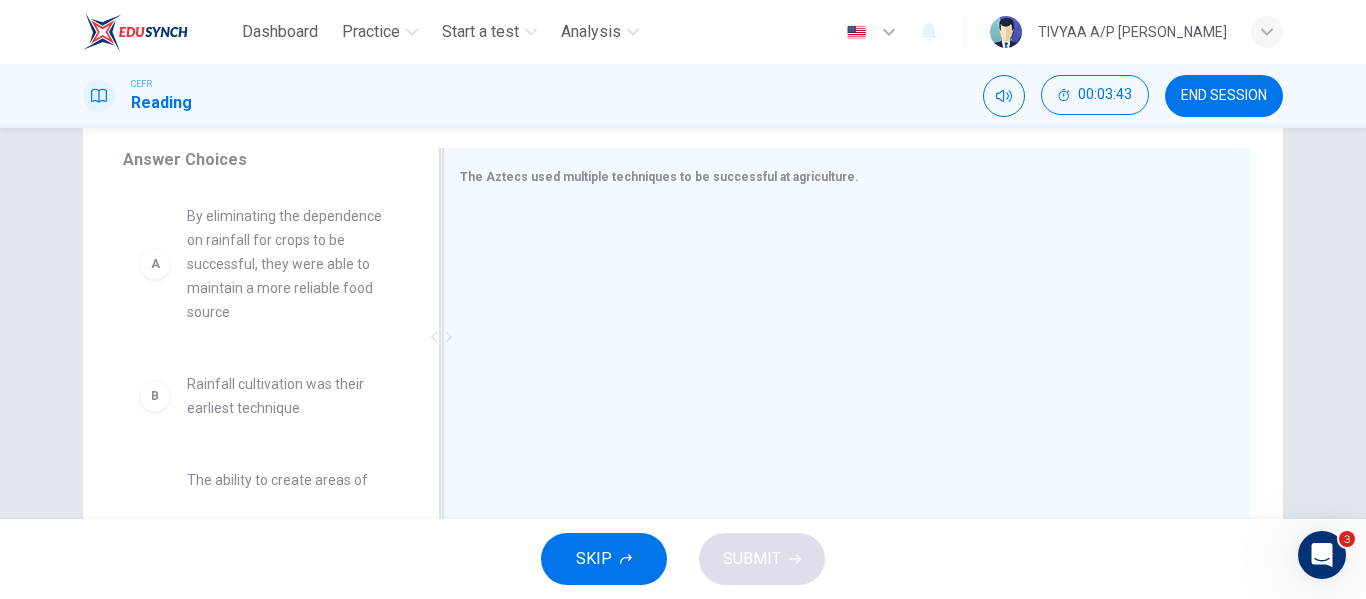 scroll, scrollTop: 326, scrollLeft: 0, axis: vertical 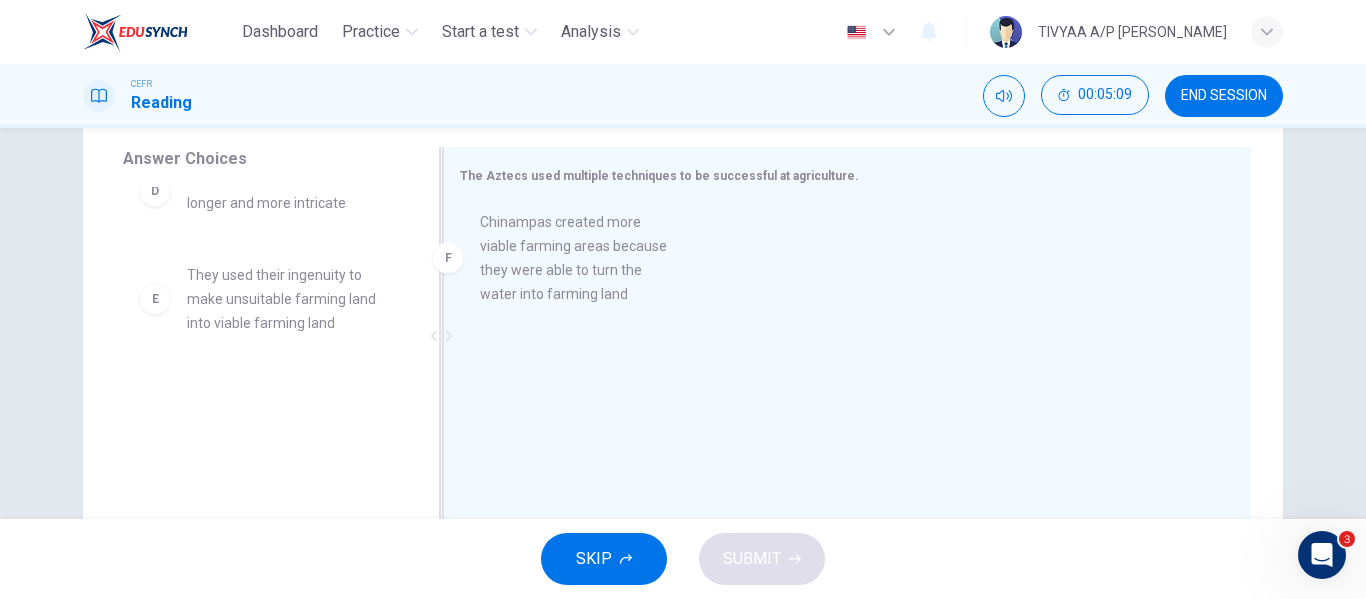 drag, startPoint x: 239, startPoint y: 437, endPoint x: 547, endPoint y: 254, distance: 358.26385 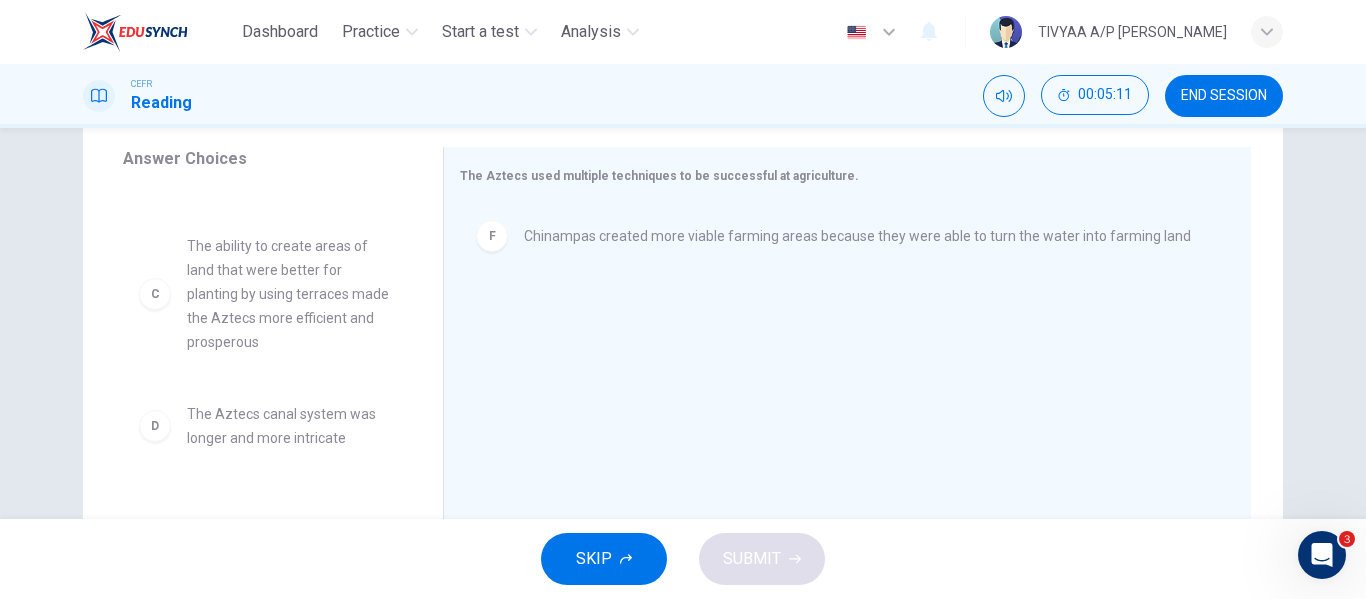 scroll, scrollTop: 228, scrollLeft: 0, axis: vertical 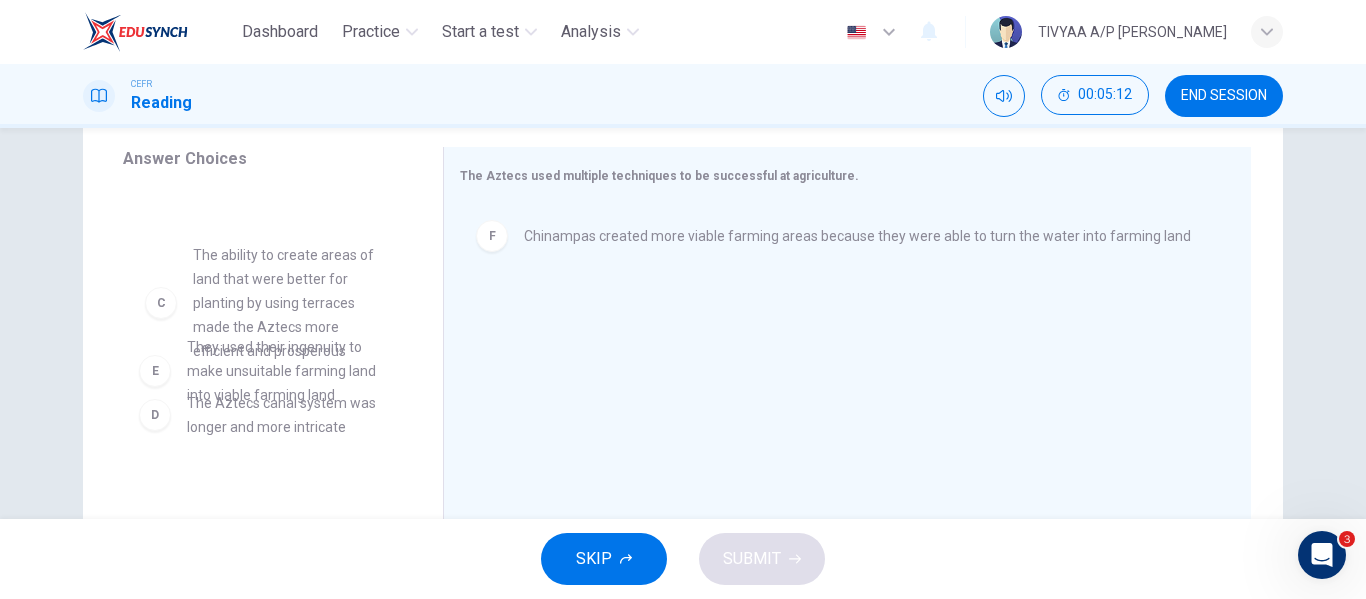 drag, startPoint x: 229, startPoint y: 303, endPoint x: 245, endPoint y: 306, distance: 16.27882 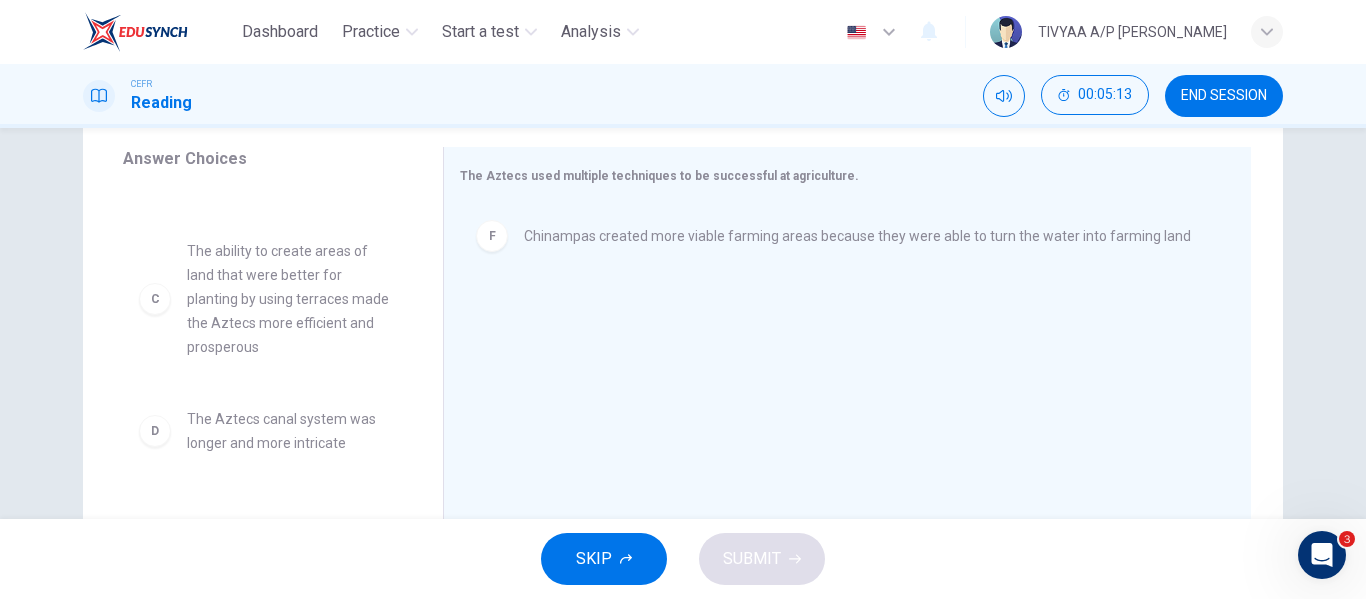 scroll, scrollTop: 324, scrollLeft: 0, axis: vertical 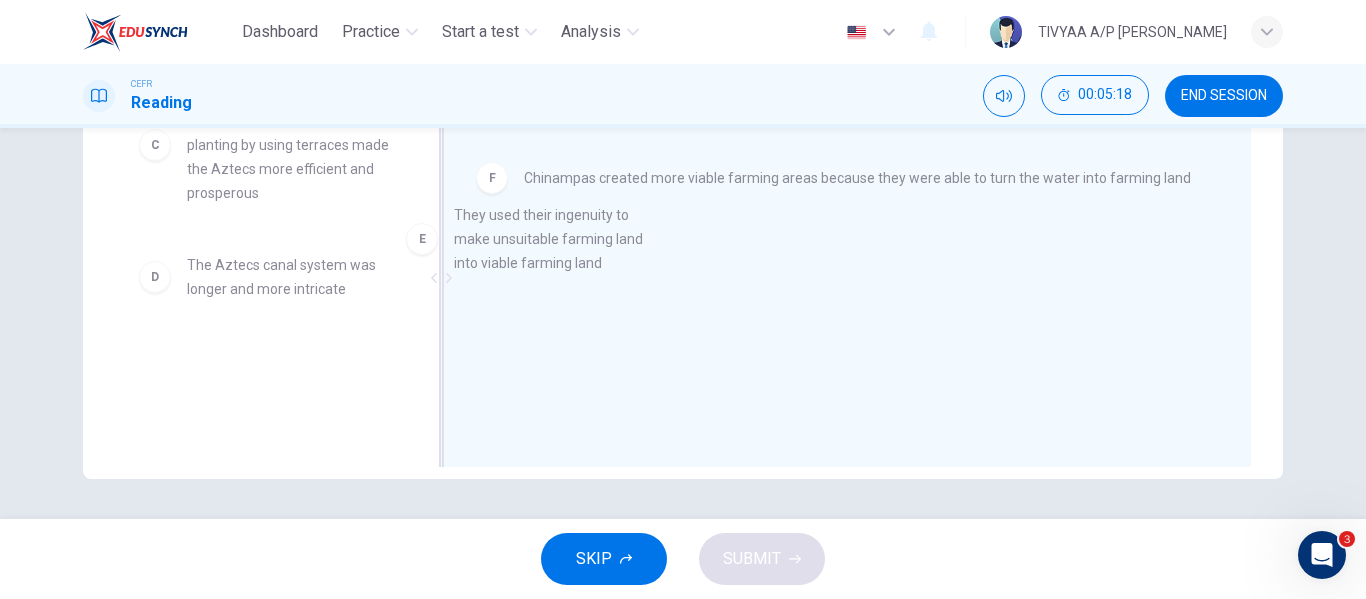 drag, startPoint x: 259, startPoint y: 396, endPoint x: 541, endPoint y: 247, distance: 318.94357 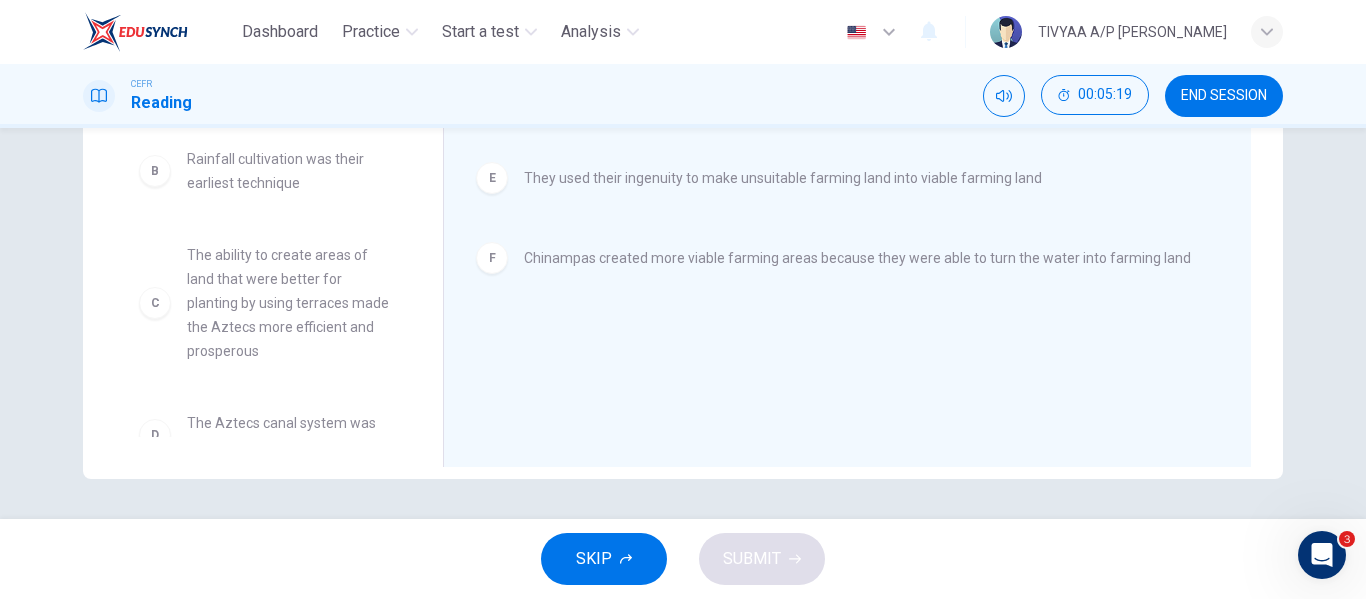 scroll, scrollTop: 161, scrollLeft: 0, axis: vertical 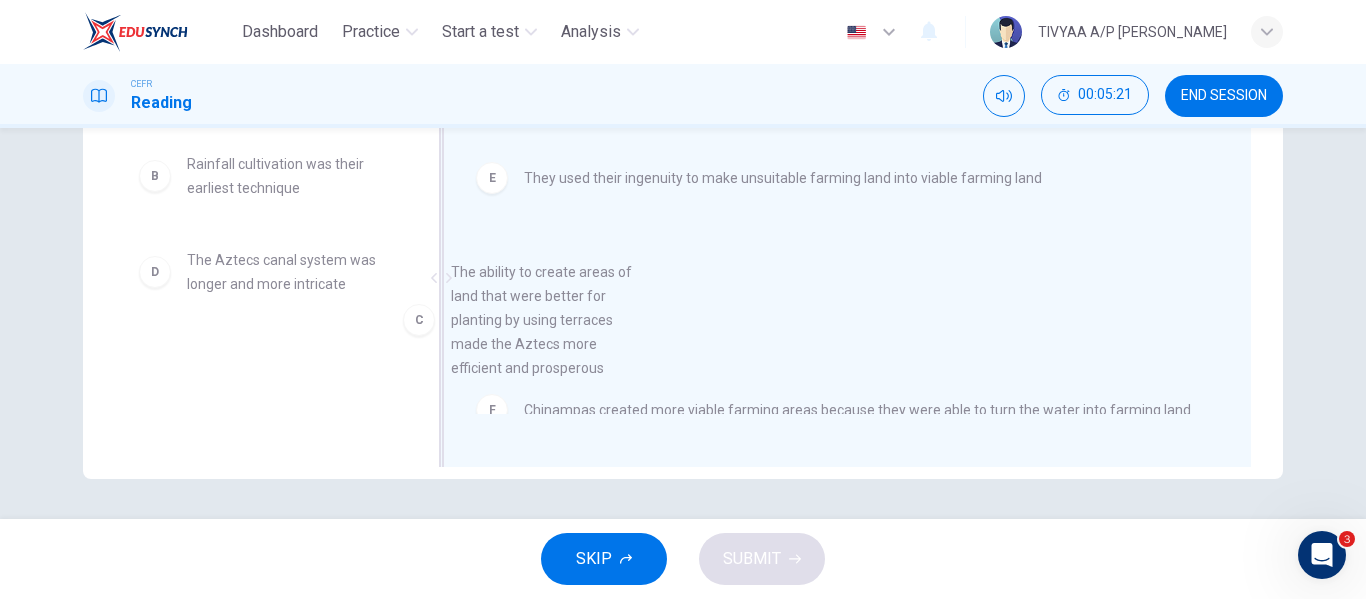 drag, startPoint x: 248, startPoint y: 322, endPoint x: 531, endPoint y: 340, distance: 283.57187 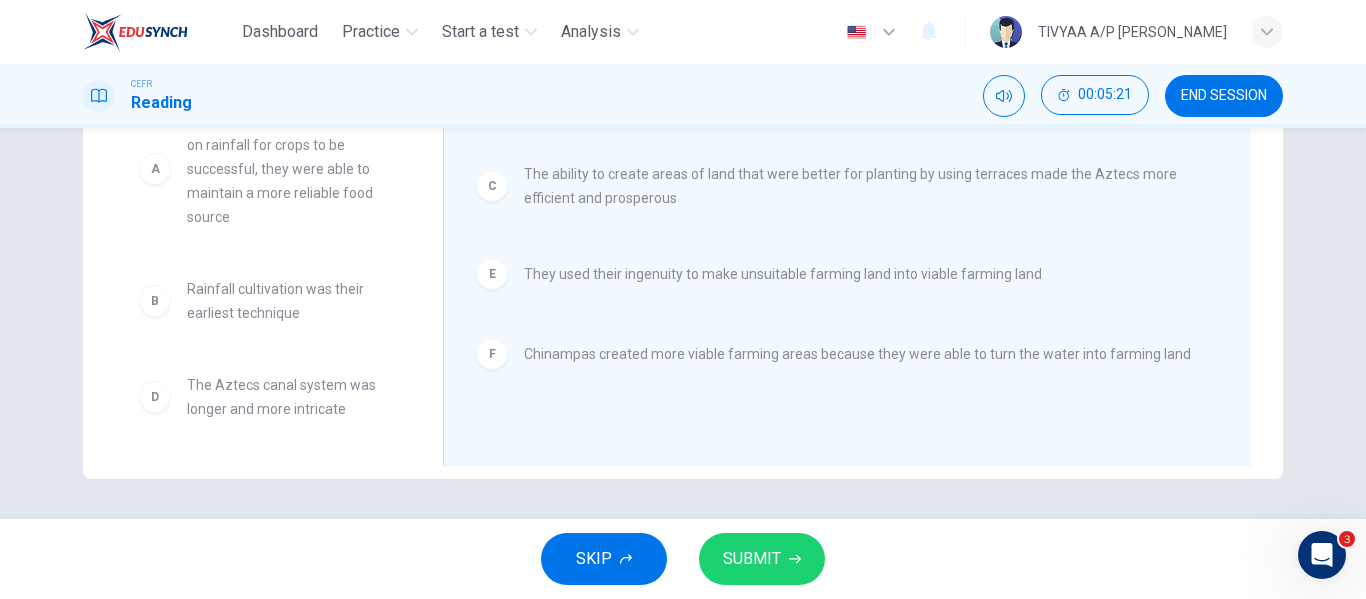 scroll, scrollTop: 36, scrollLeft: 0, axis: vertical 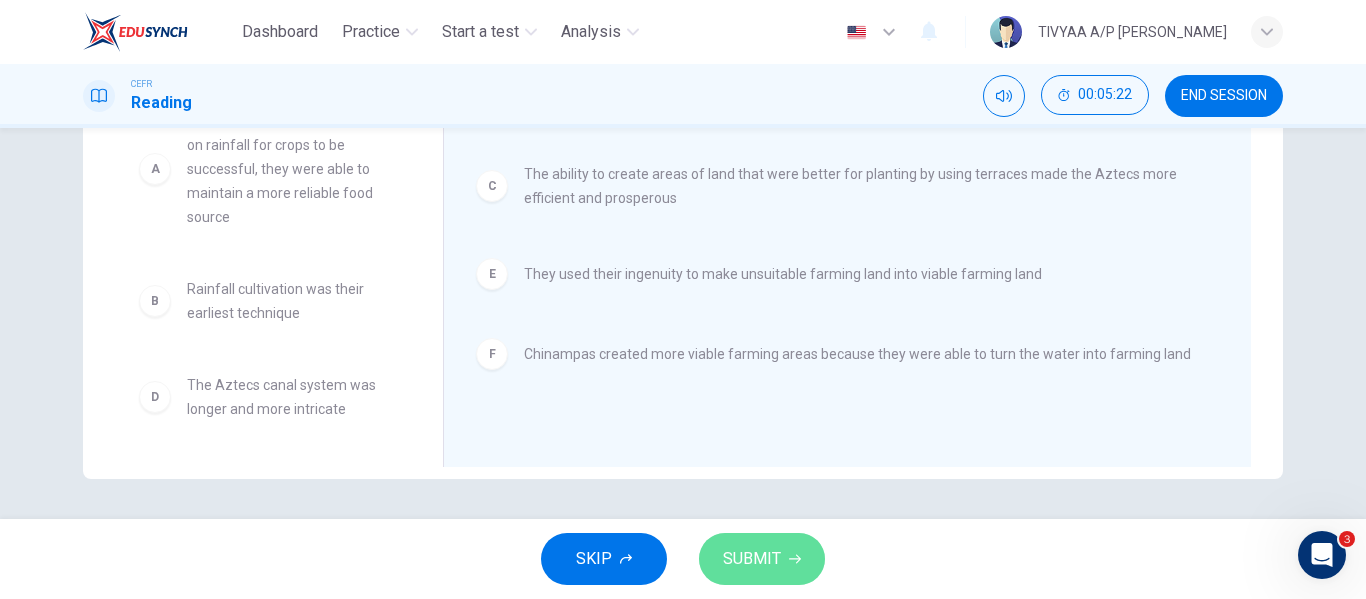 click on "SUBMIT" at bounding box center [752, 559] 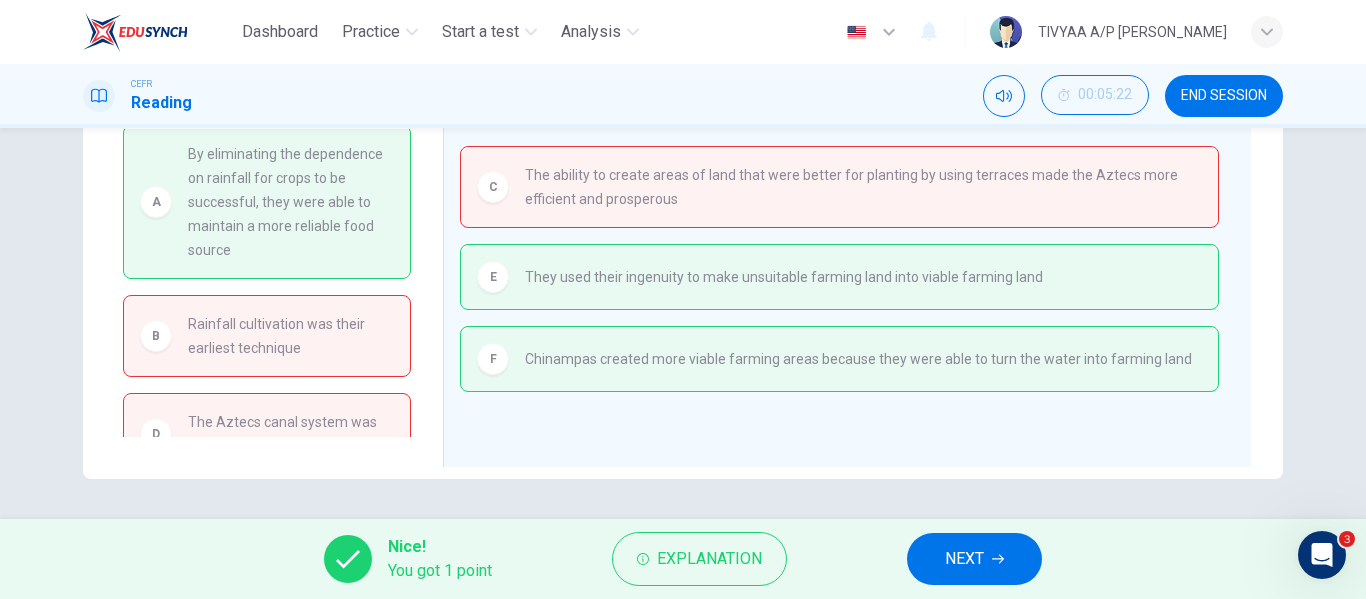 scroll, scrollTop: 0, scrollLeft: 0, axis: both 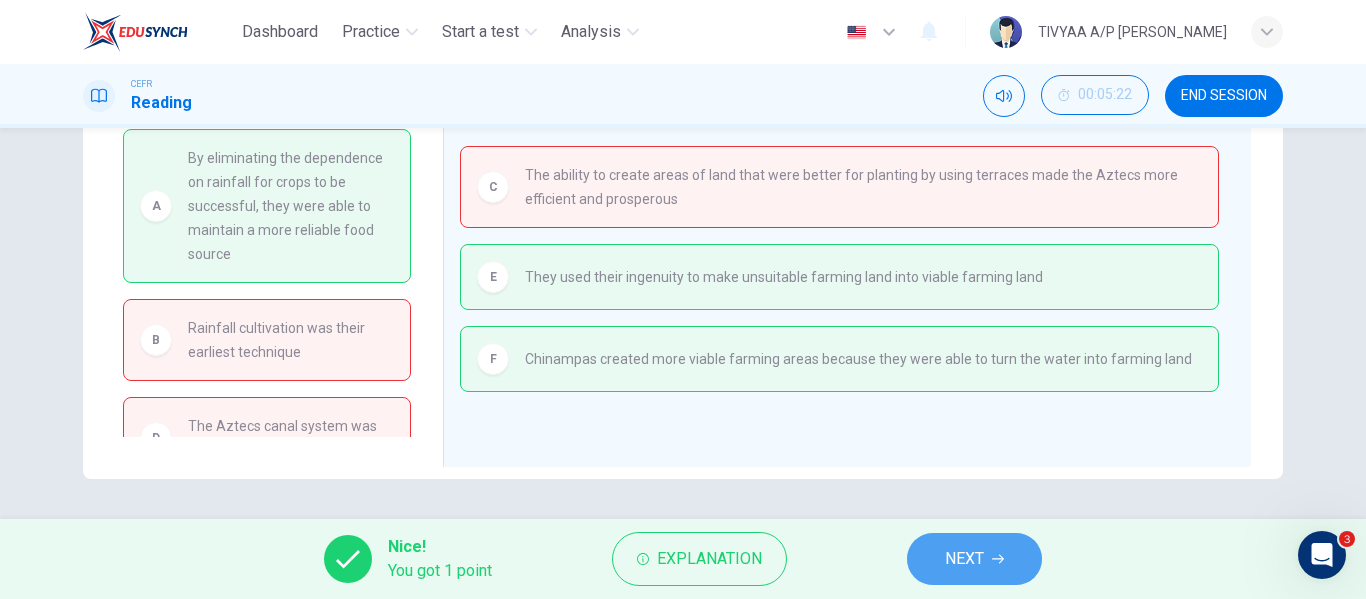 click on "NEXT" at bounding box center [974, 559] 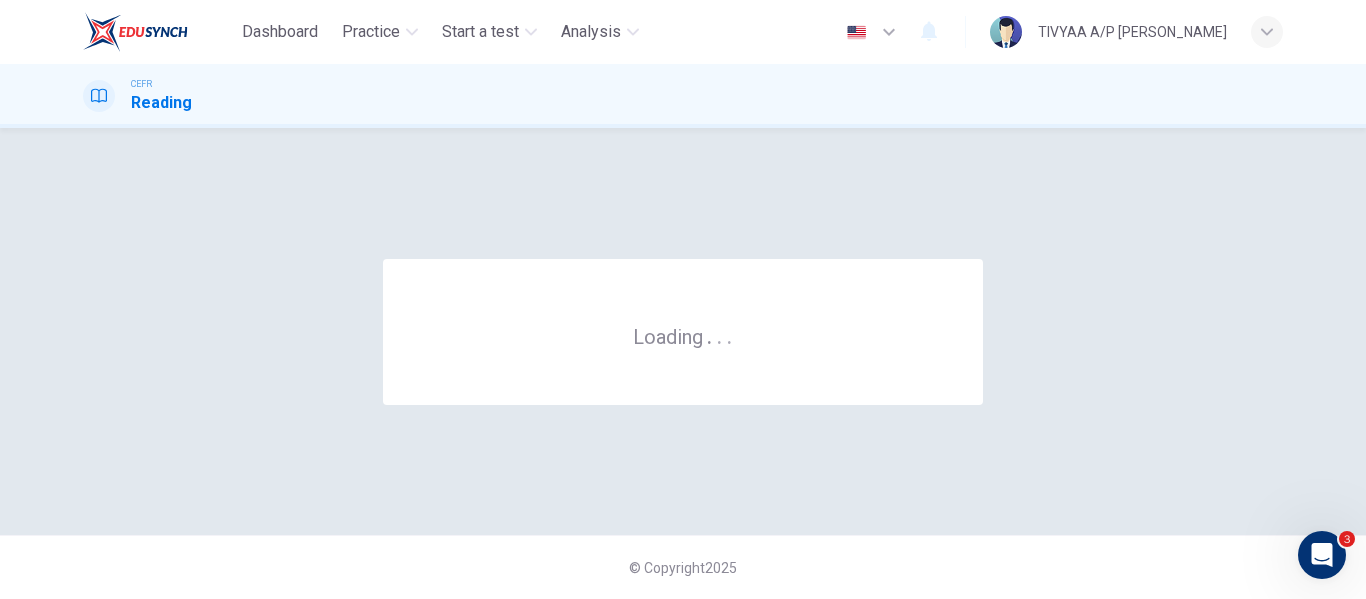 scroll, scrollTop: 0, scrollLeft: 0, axis: both 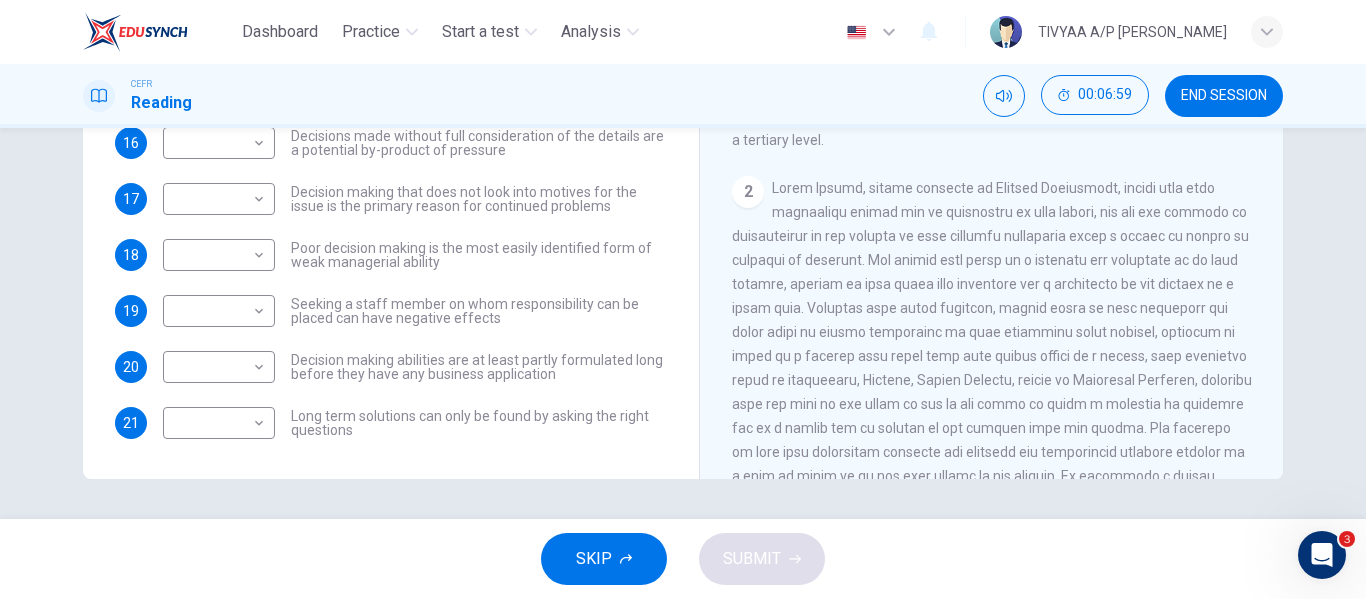 click on "Long term solutions can only be found by asking the right questions" at bounding box center (479, 423) 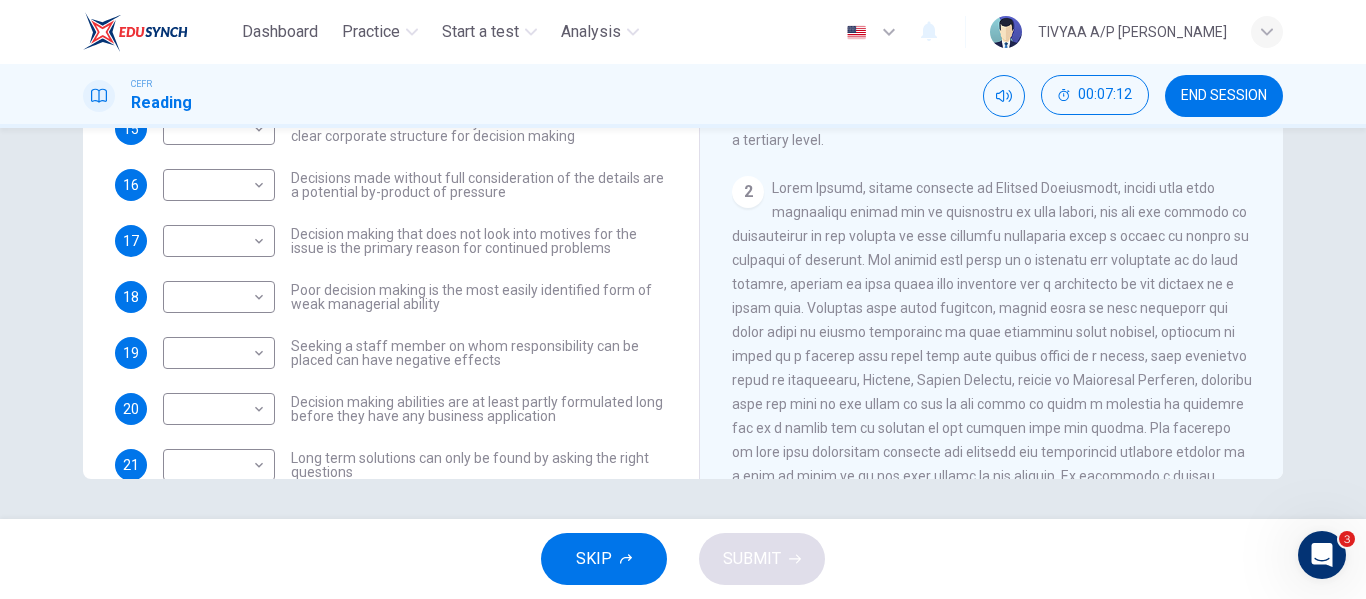 scroll, scrollTop: 173, scrollLeft: 0, axis: vertical 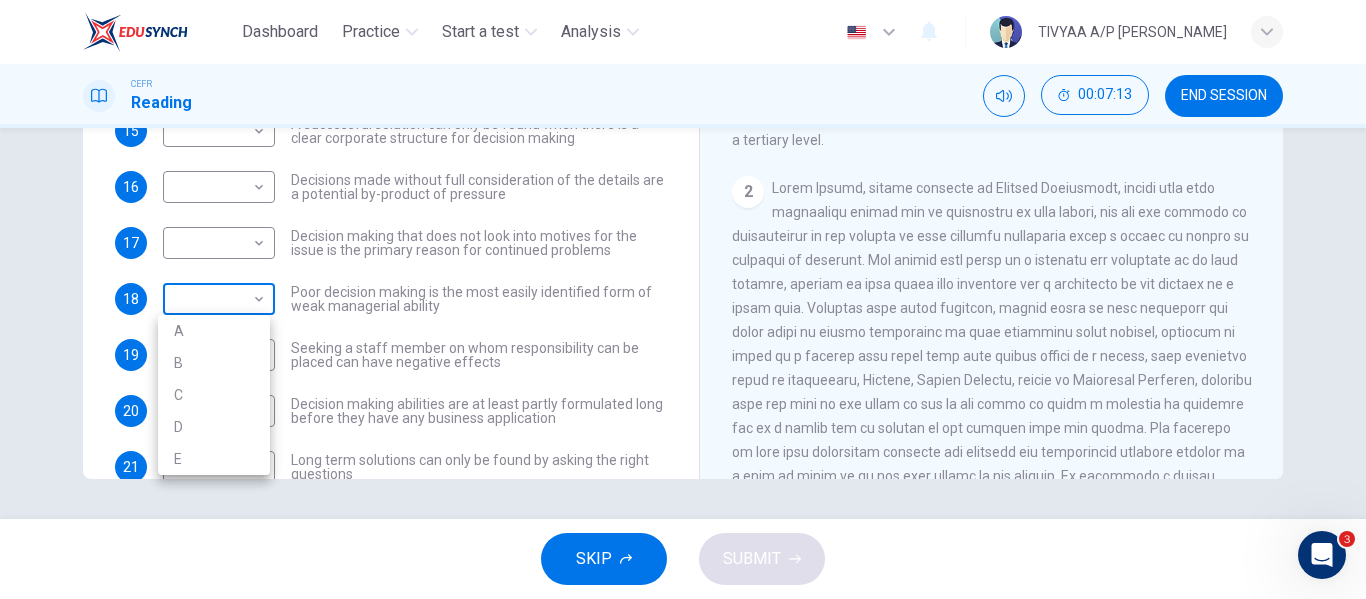 click on "Dashboard Practice Start a test Analysis English en ​ TIVYAA A/P SUGUMAR CEFR Reading 00:07:13 END SESSION Questions 15 - 21 Match each statement with the correct person.
Write the correct answer  A-D  in the boxes below. List of People A Marie Scrive B Martin Hewings C Garen Filke D Anne Wicks E John Tate 15 ​ ​ A successful solution can only be found when there is a clear corporate structure for decision making 16 ​ ​ Decisions made without full consideration of the details are a potential by-product of pressure 17 ​ ​ Decision making that does not look into motives for the issue is the primary reason for continued problems 18 ​ ​ Poor decision making is the most easily identified form of weak managerial ability 19 ​ ​ Seeking a staff member on whom responsibility can be placed can have negative effects 20 ​ ​ Decision making abilities are at least partly formulated long before they have any business application 21 ​ ​ Problem Solving and Decision Making CLICK TO ZOOM 1 2 3 4" at bounding box center [683, 299] 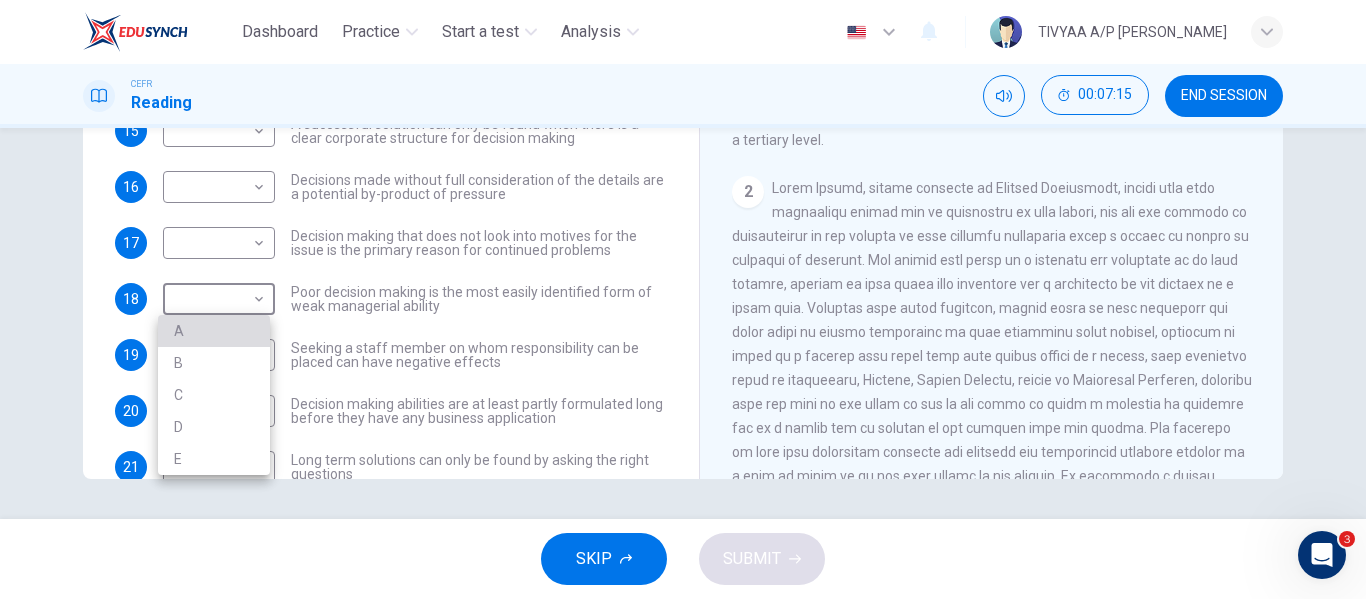 click on "A" at bounding box center (214, 331) 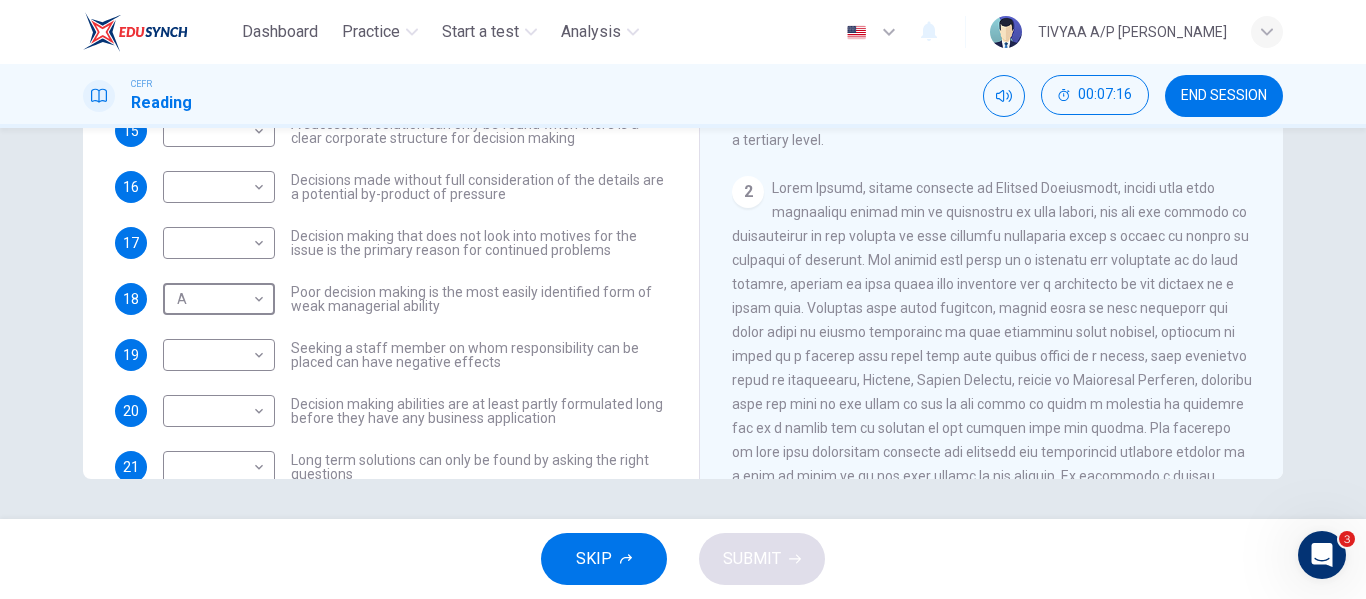 scroll, scrollTop: 0, scrollLeft: 0, axis: both 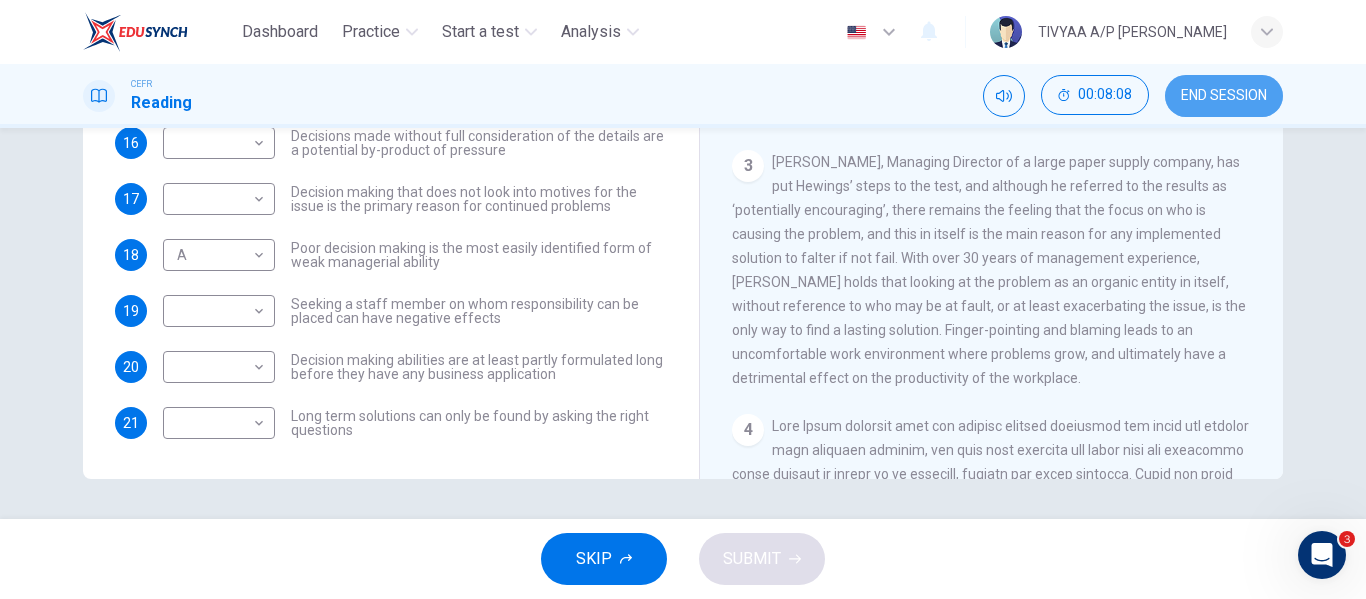click on "END SESSION" at bounding box center [1224, 96] 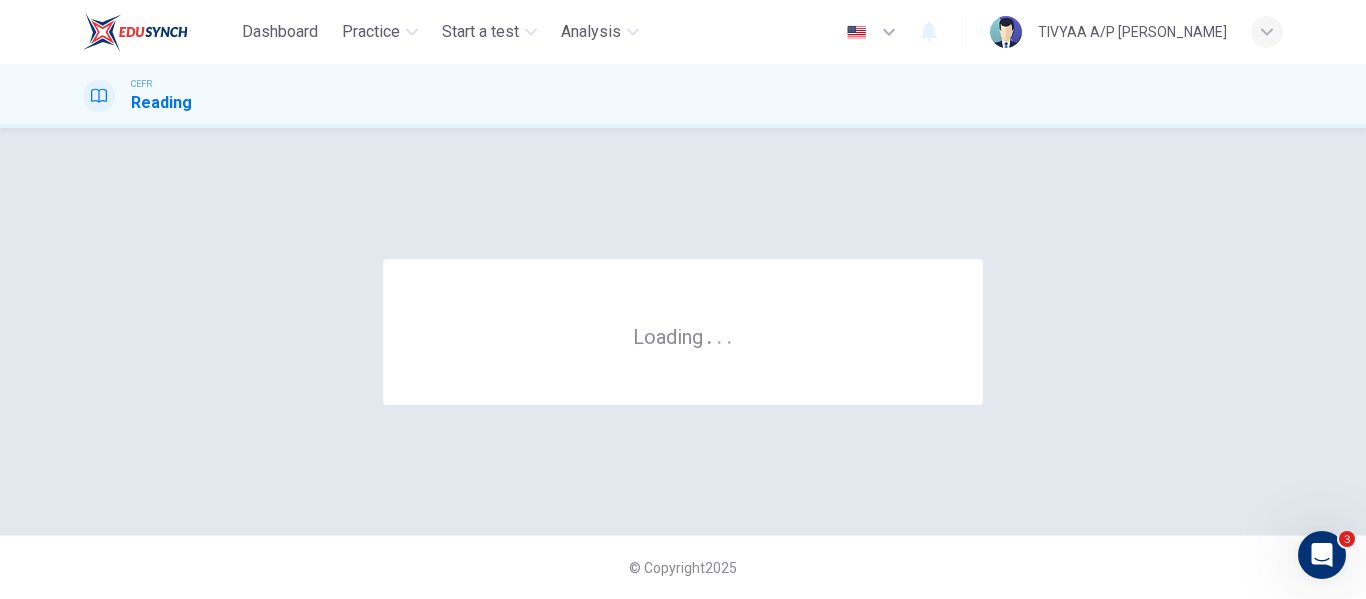 scroll, scrollTop: 0, scrollLeft: 0, axis: both 